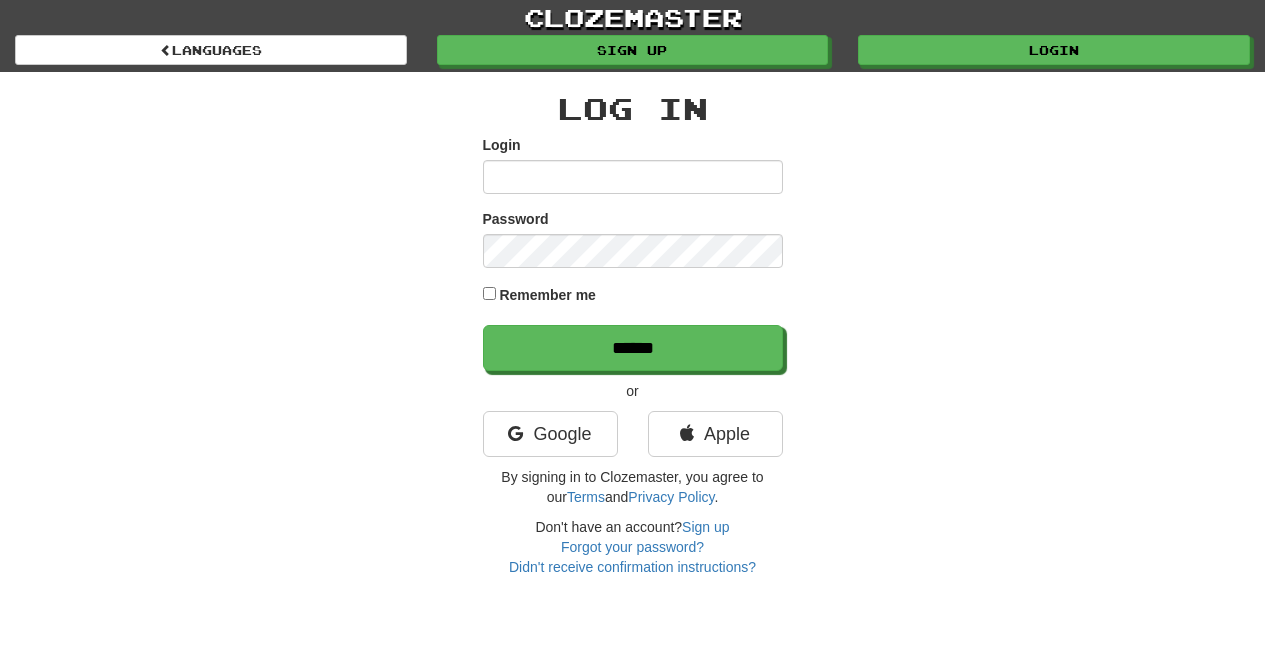 scroll, scrollTop: 0, scrollLeft: 0, axis: both 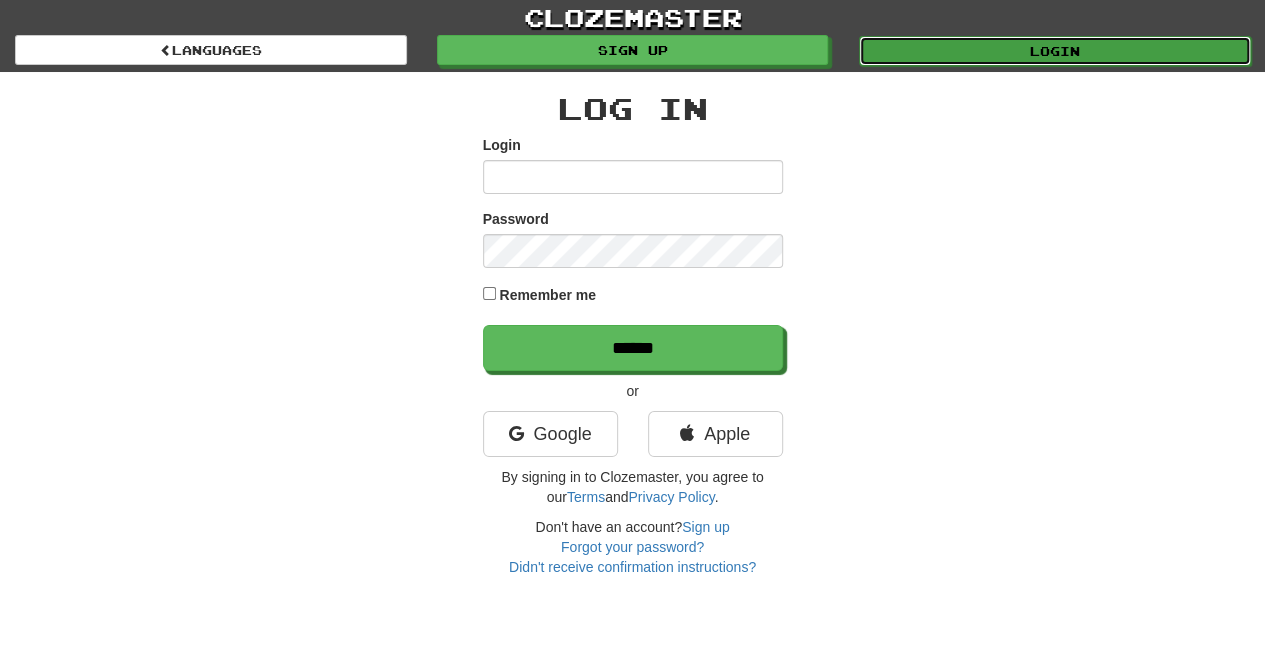 click on "Login" at bounding box center [1055, 51] 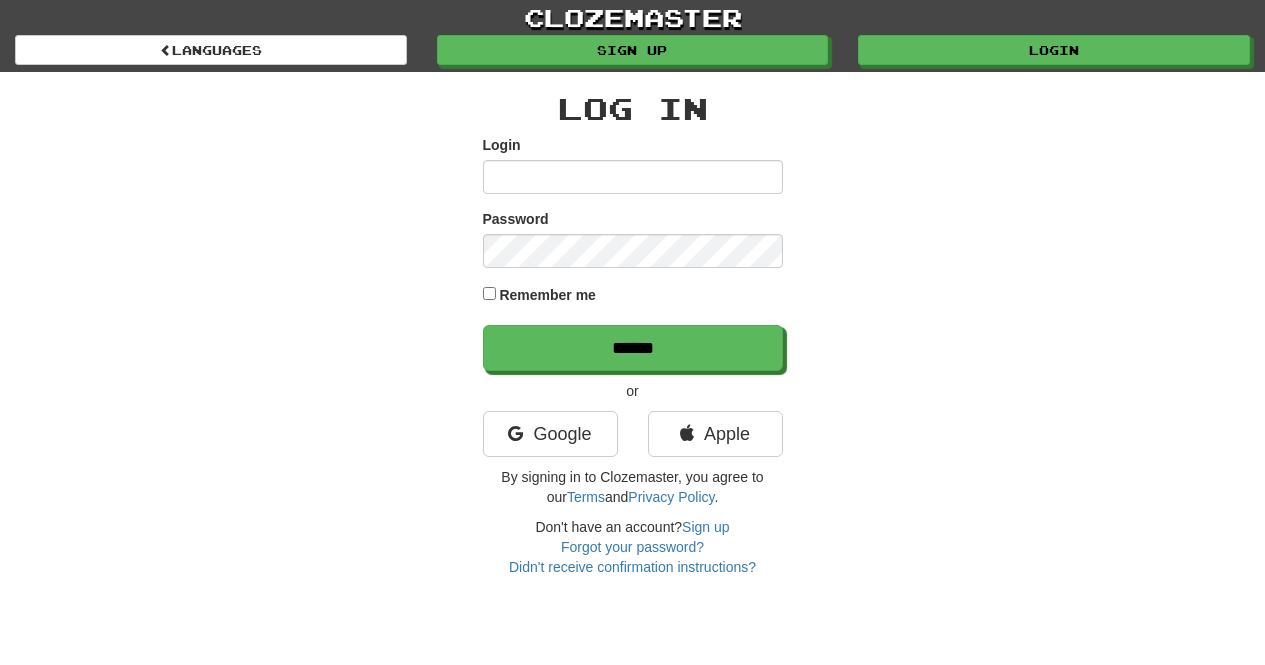 scroll, scrollTop: 0, scrollLeft: 0, axis: both 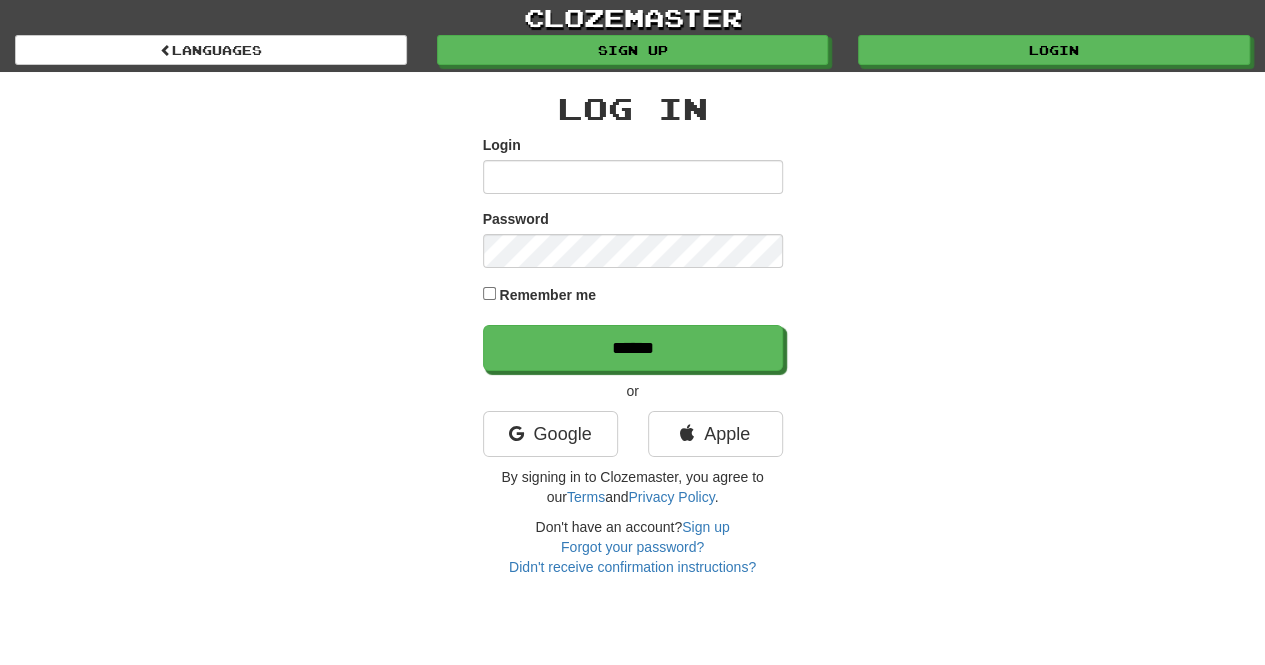 click on "Login" at bounding box center (633, 177) 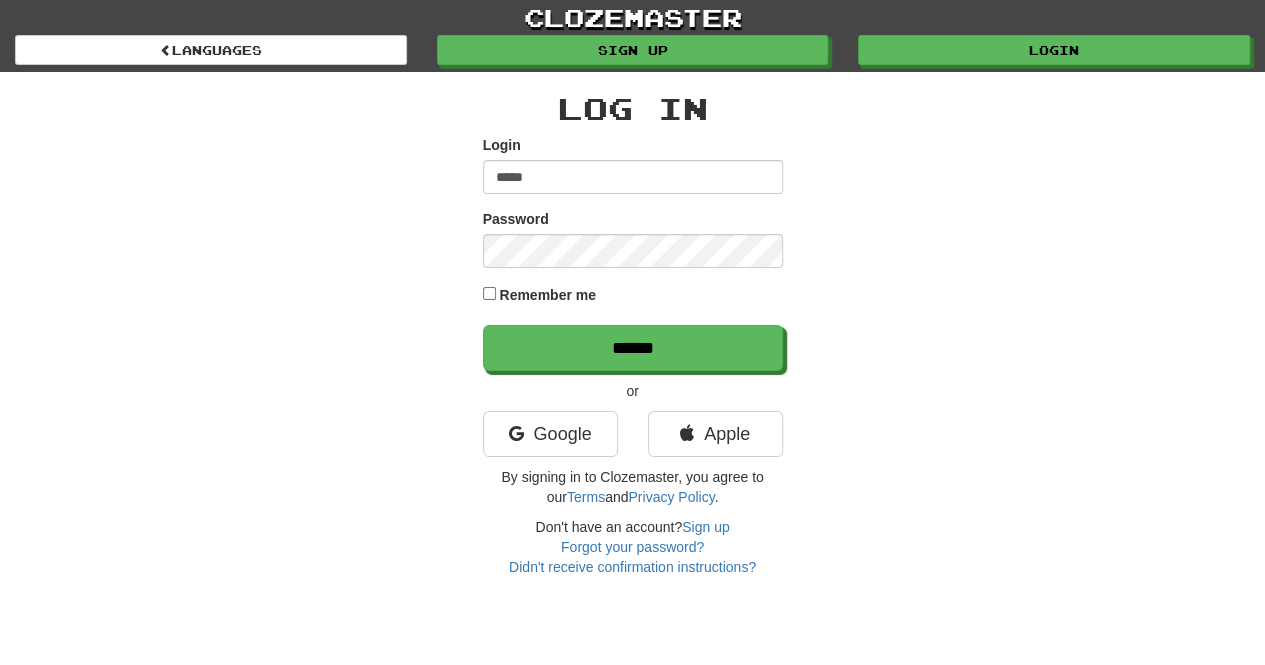 type on "*****" 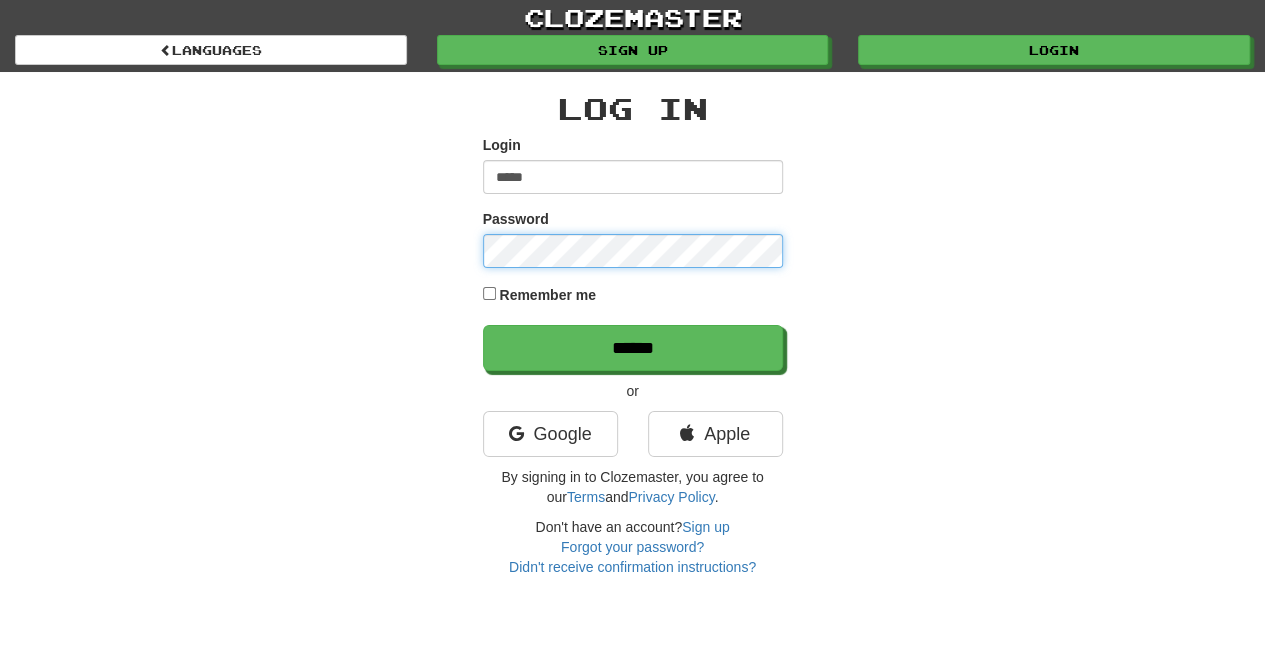 click on "******" at bounding box center (633, 348) 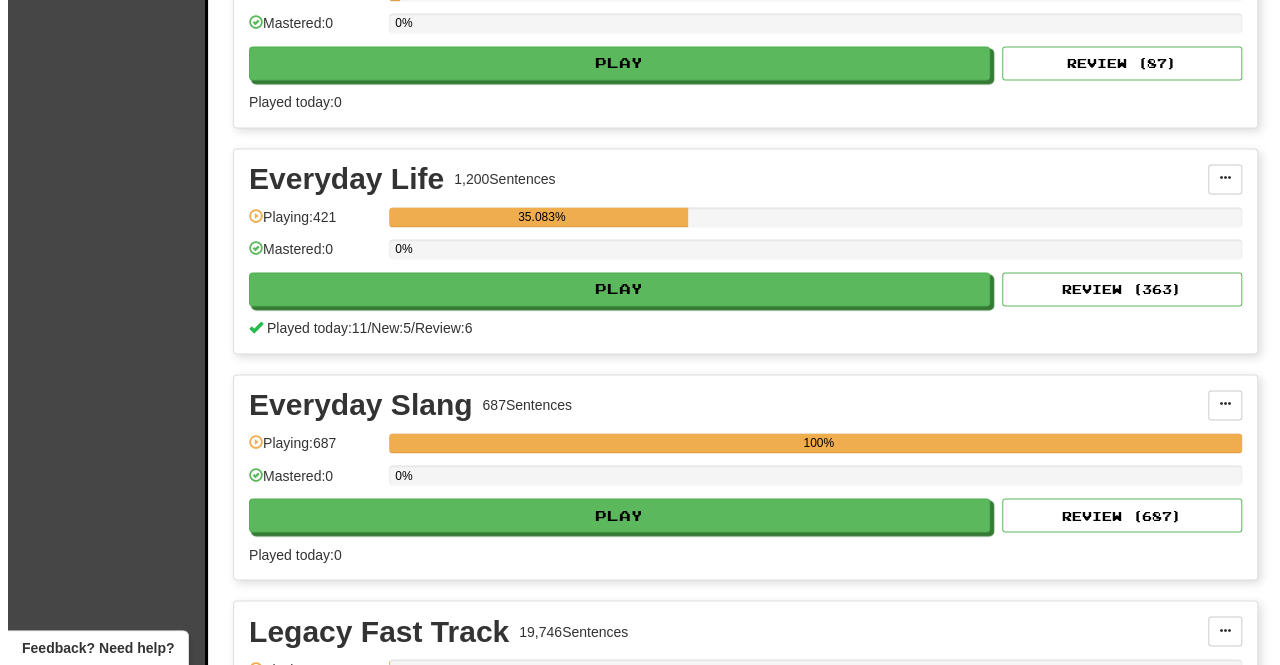 scroll, scrollTop: 1444, scrollLeft: 0, axis: vertical 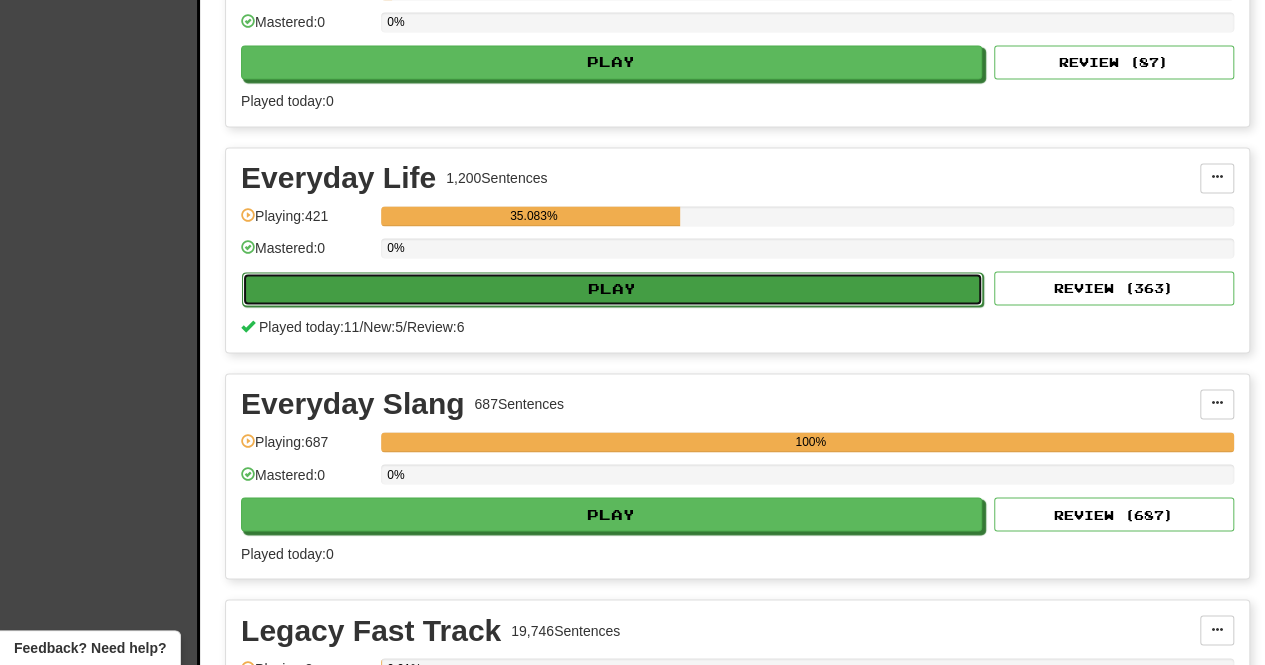 click on "Play" at bounding box center [612, 289] 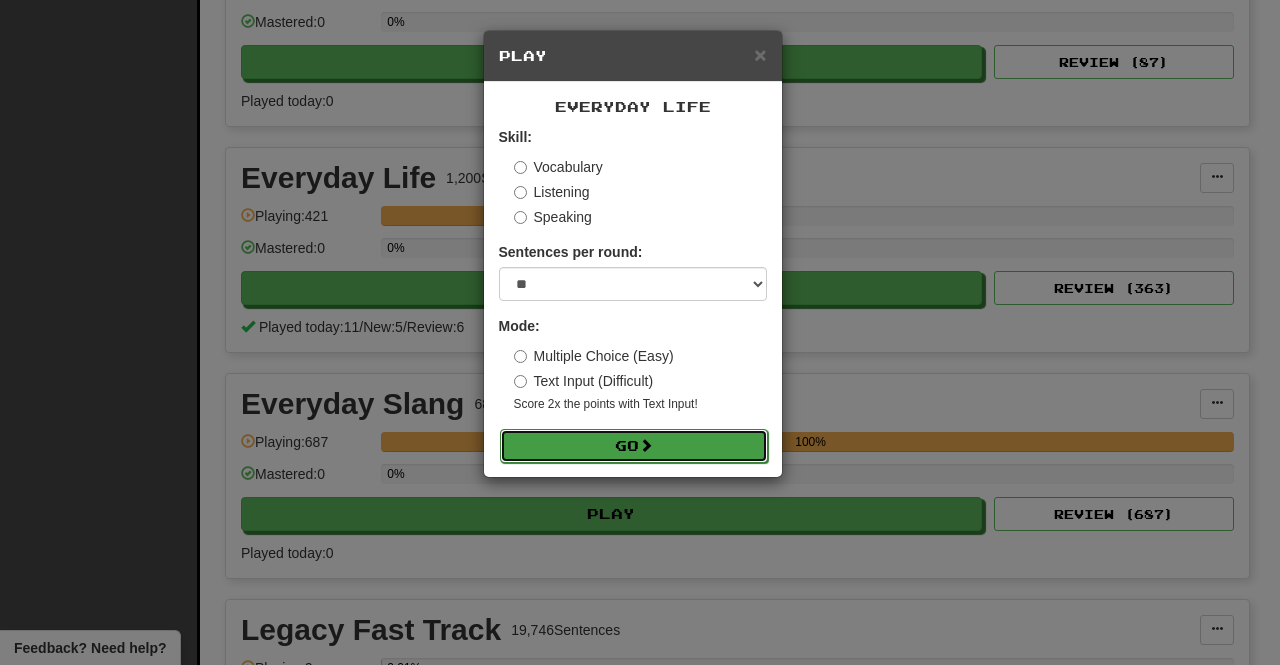 click on "Go" at bounding box center (634, 446) 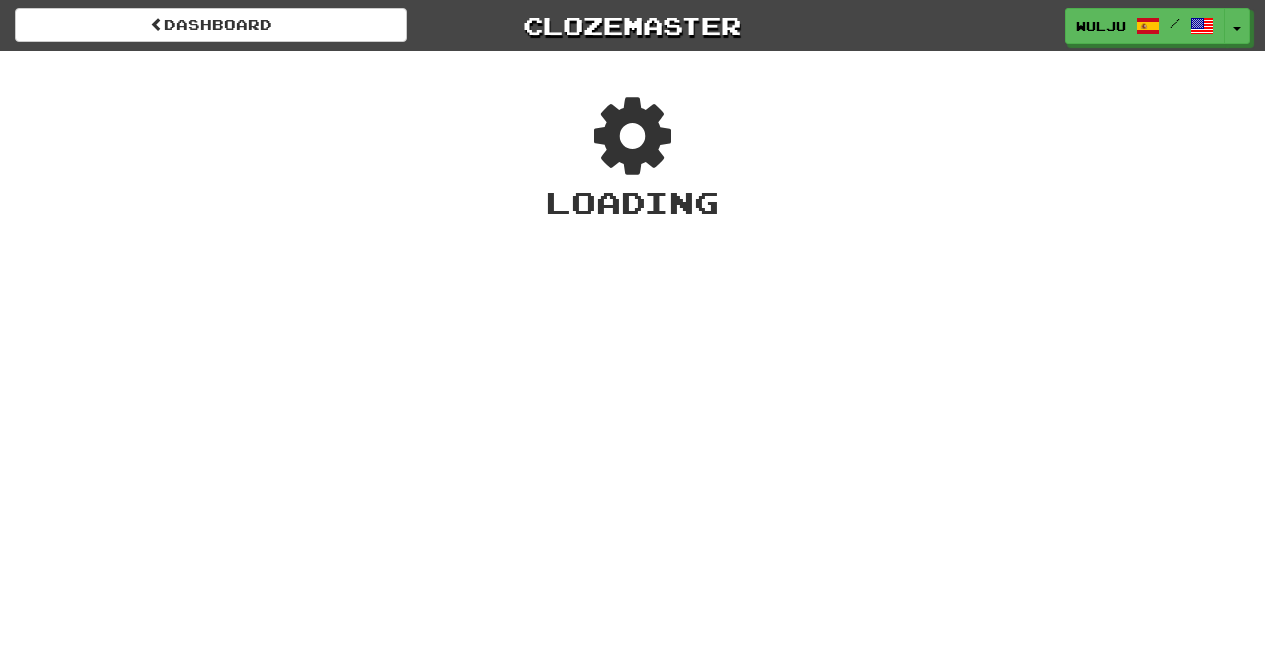 scroll, scrollTop: 0, scrollLeft: 0, axis: both 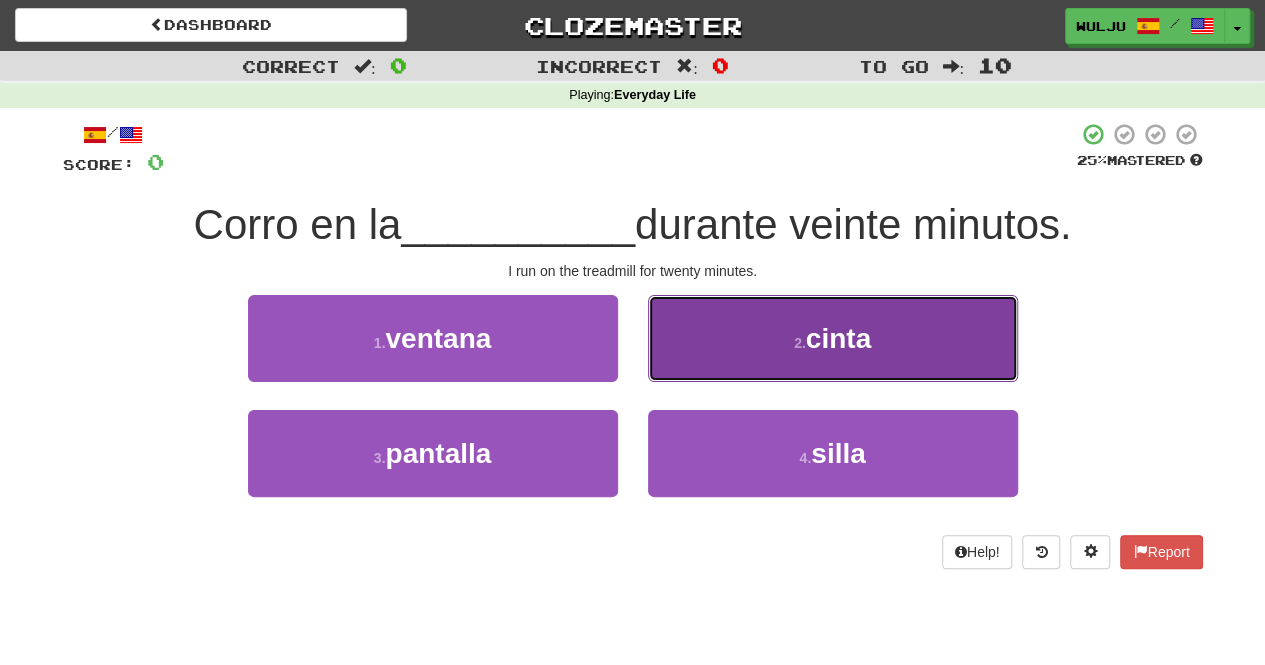 click on "2 .  cinta" at bounding box center (833, 338) 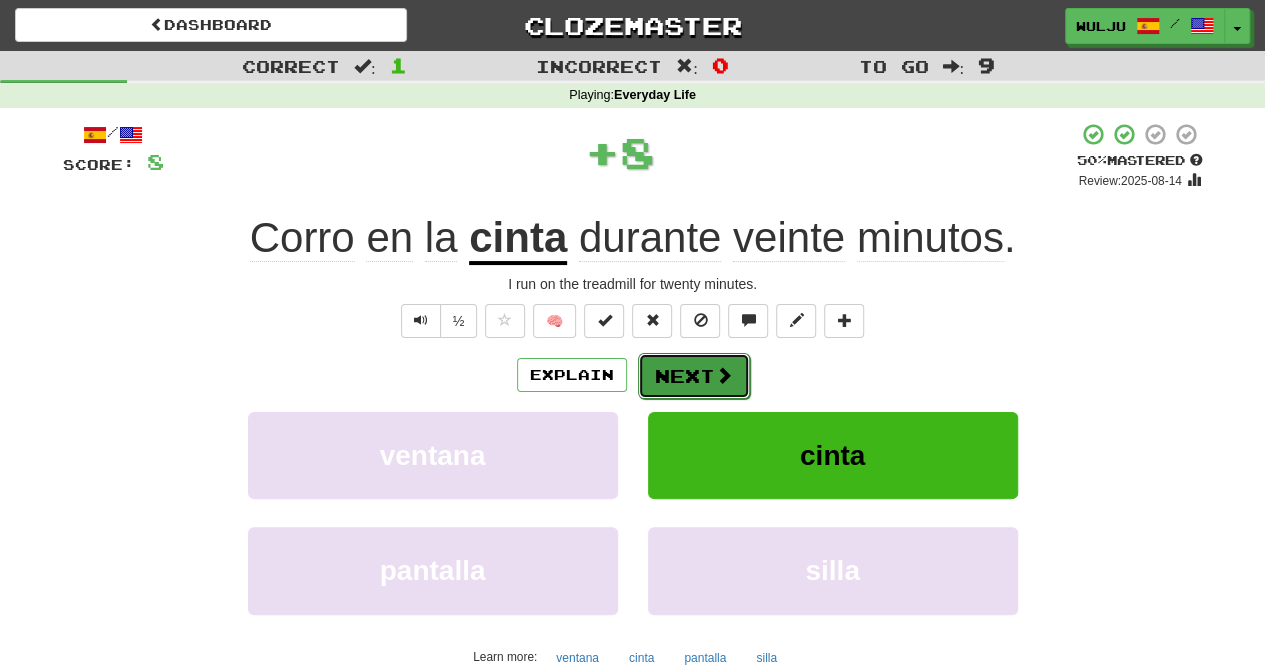 click at bounding box center [724, 375] 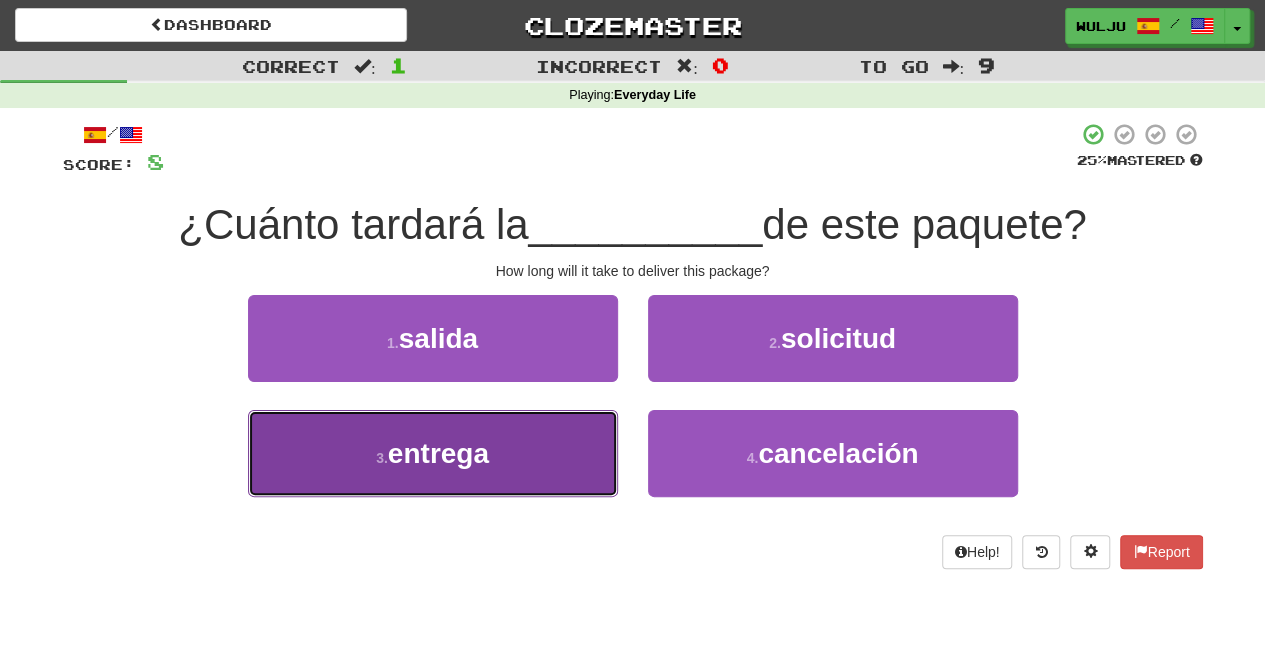 click on "3 .  entrega" at bounding box center (433, 453) 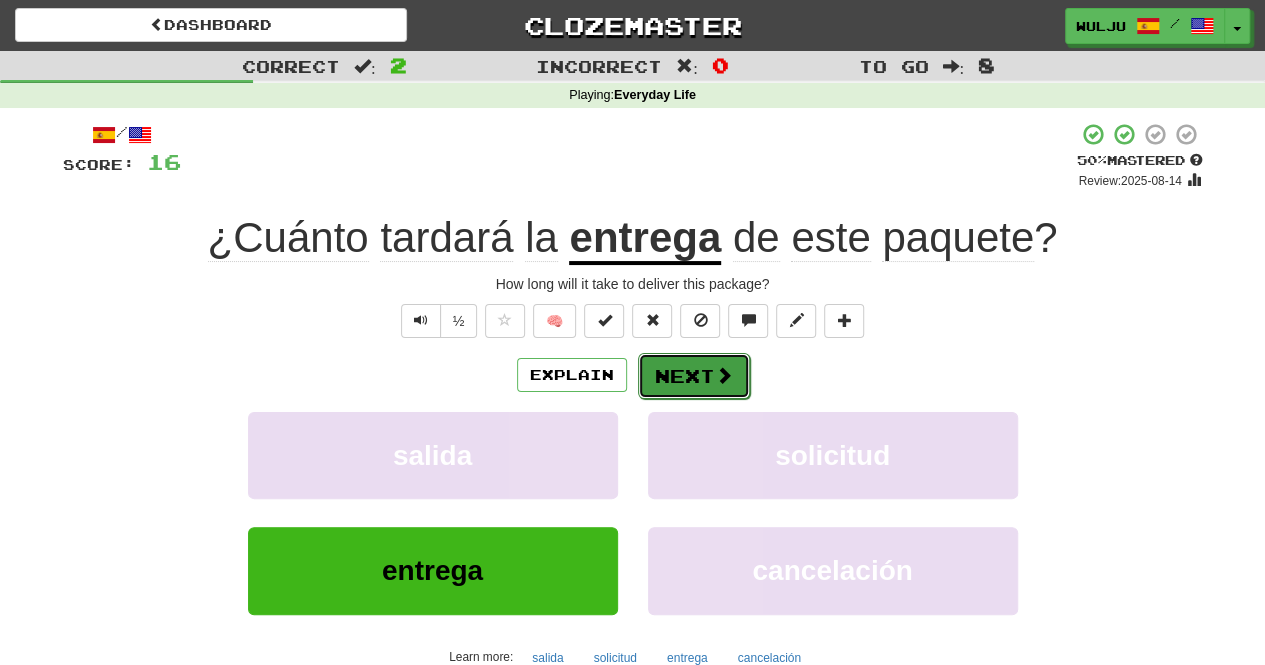 click at bounding box center [724, 375] 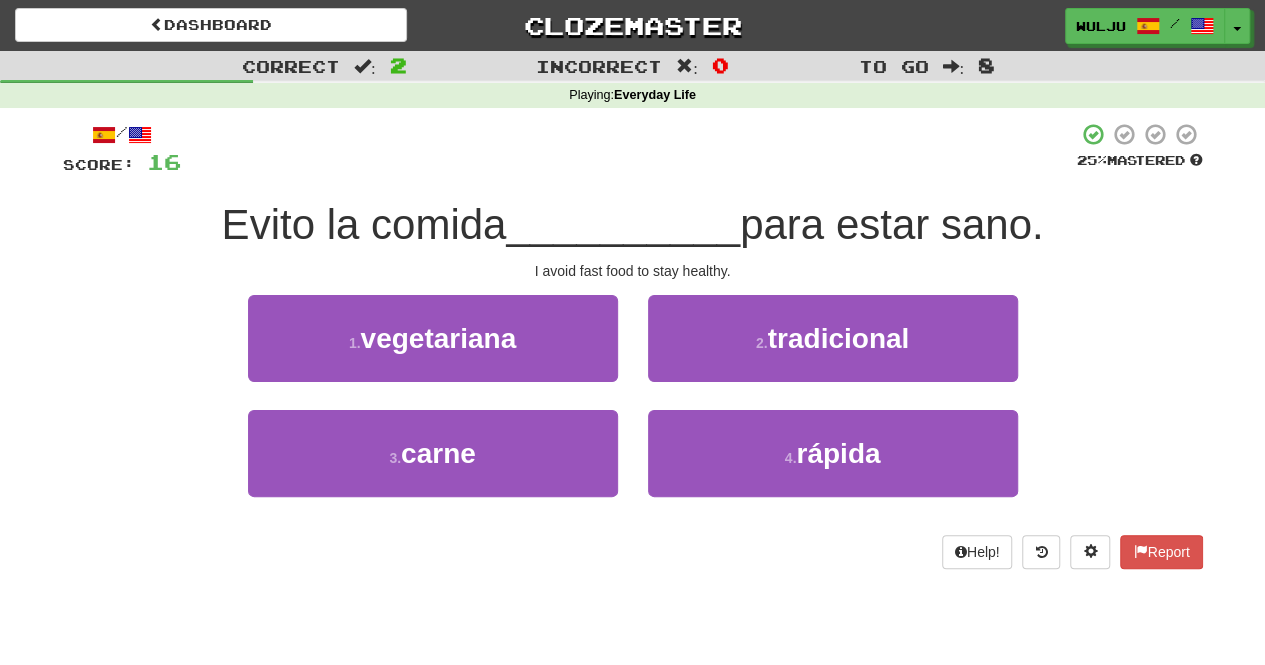 click on "2 .  tradicional" at bounding box center [833, 352] 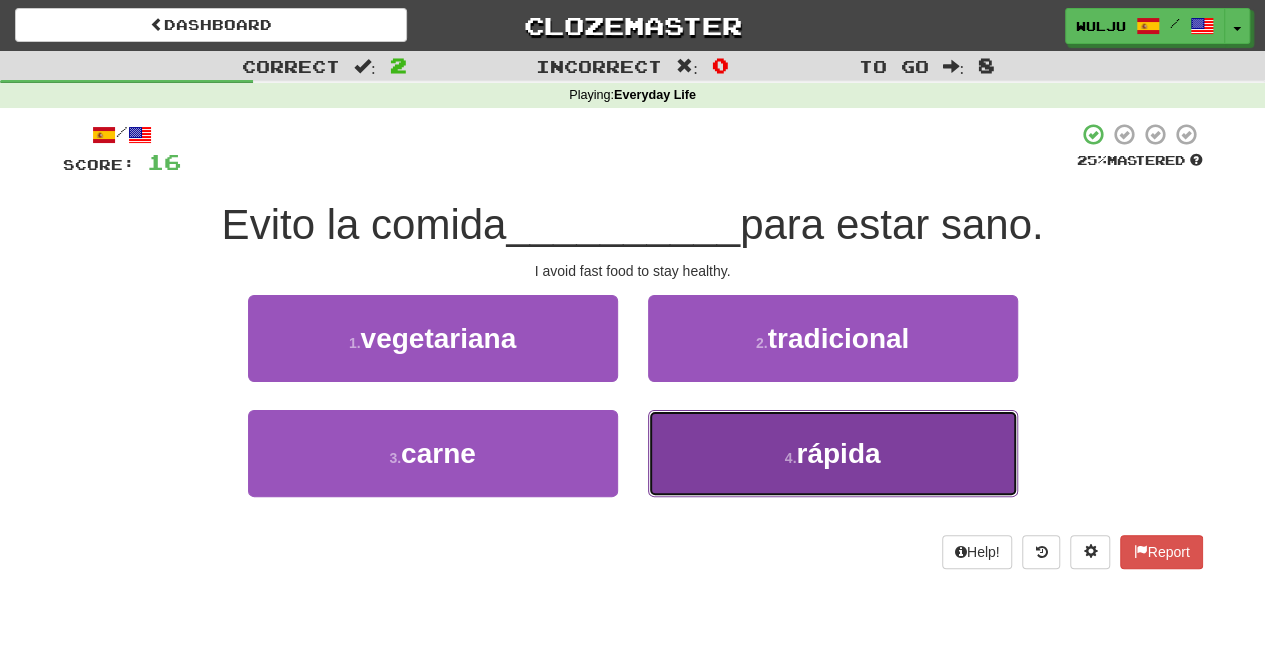 click on "4 .  rápida" at bounding box center [833, 453] 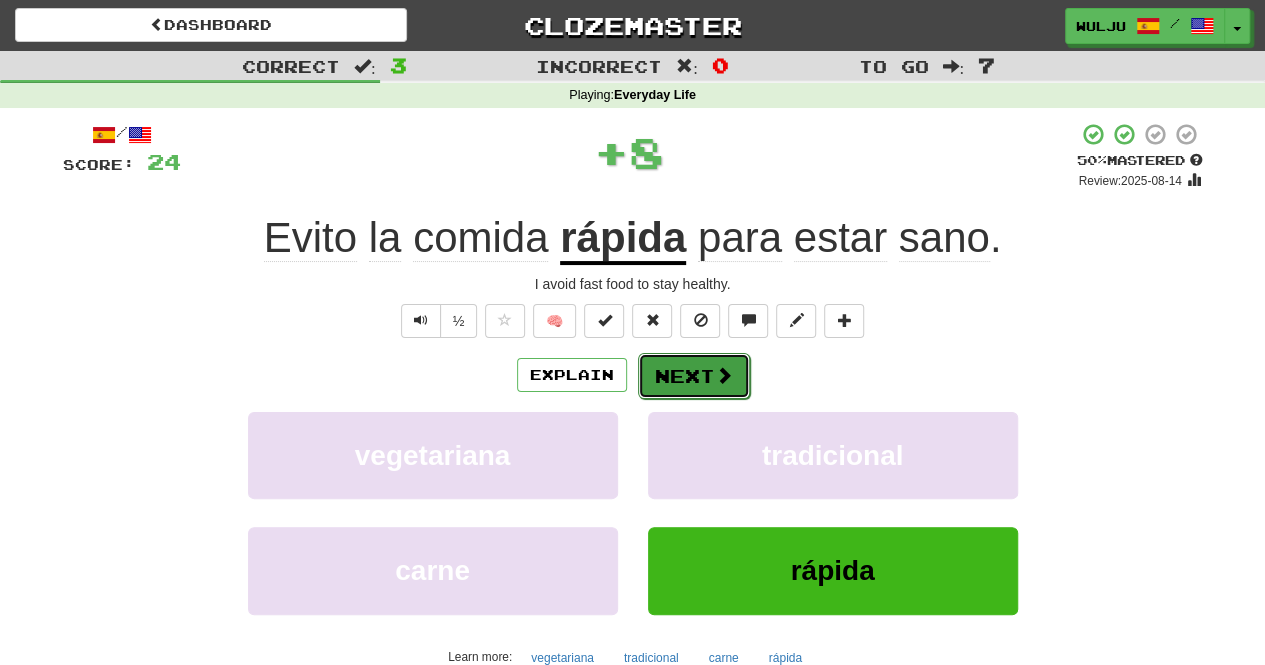 click on "Next" at bounding box center [694, 376] 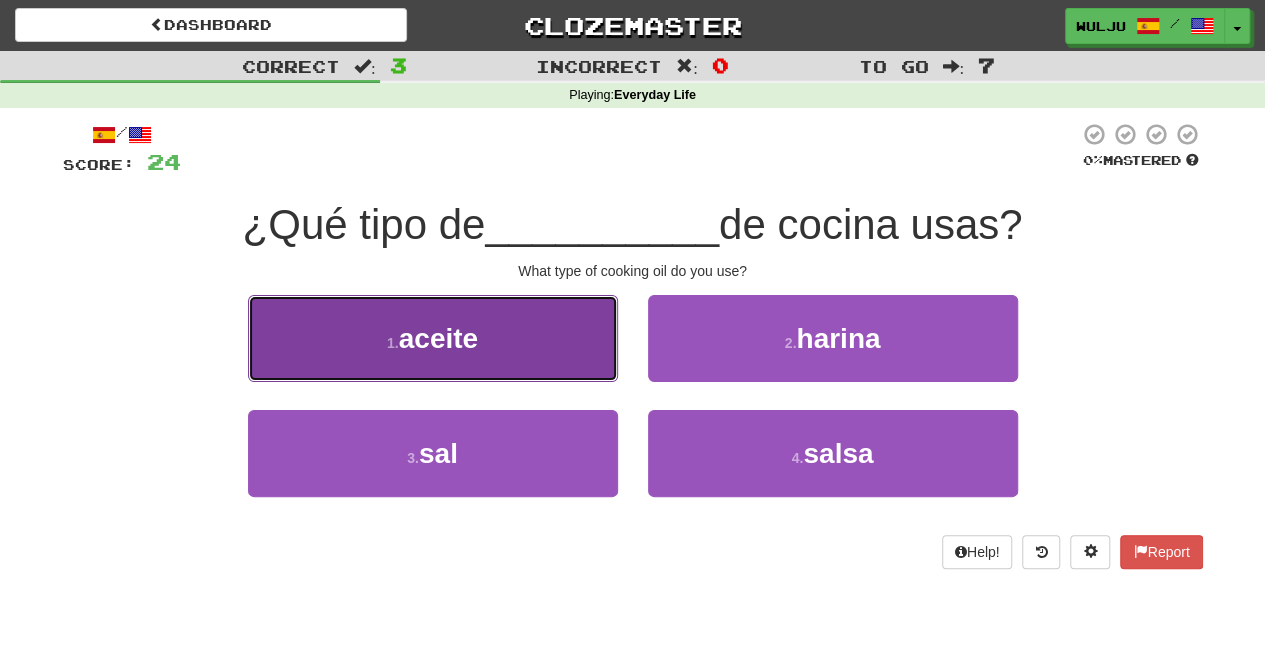 click on "1 .  aceite" at bounding box center [433, 338] 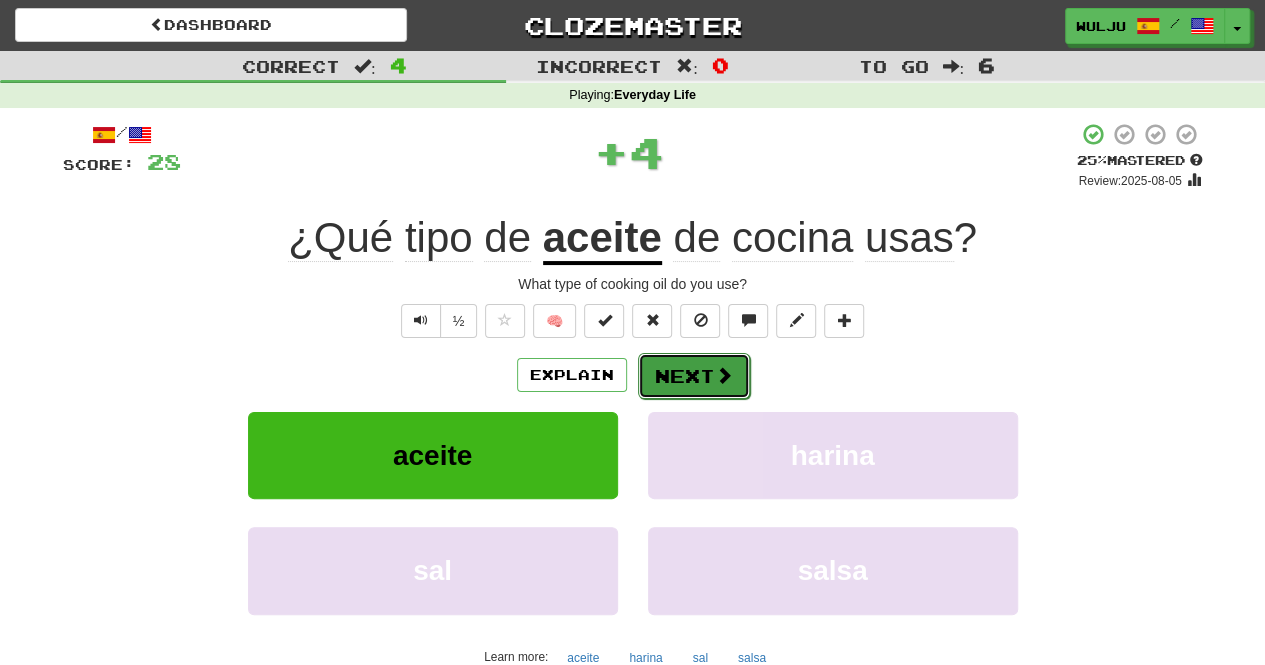 click on "Next" at bounding box center [694, 376] 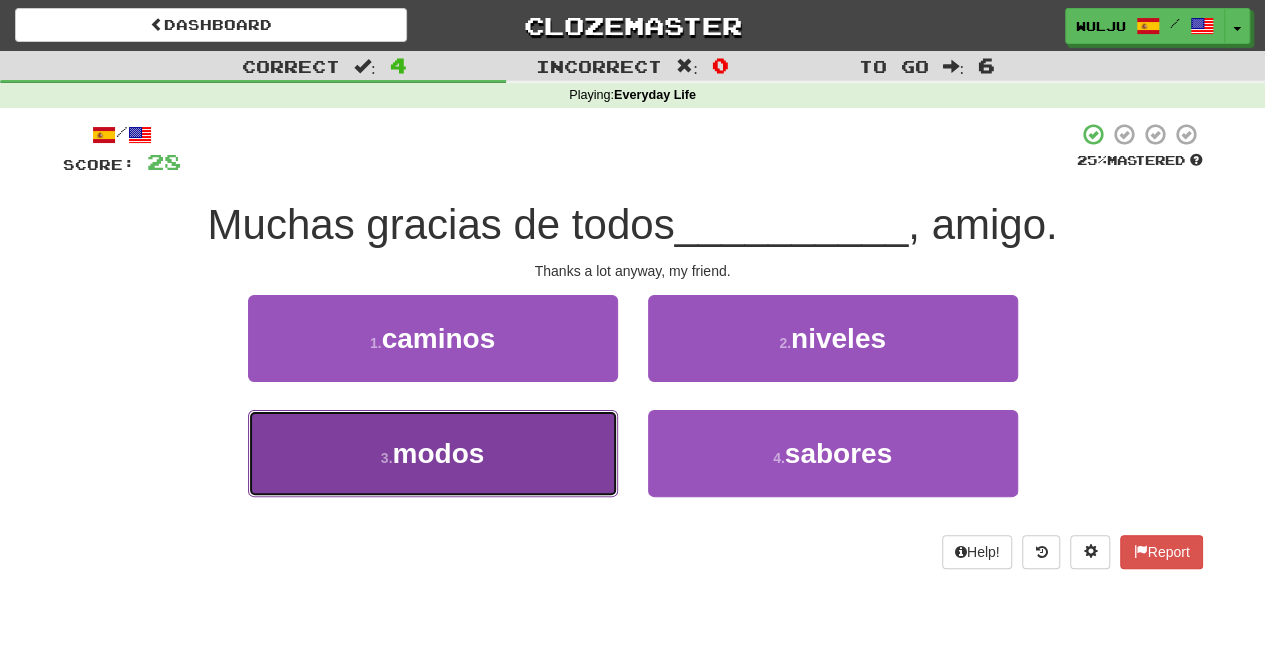 click on "3 .  modos" at bounding box center [433, 453] 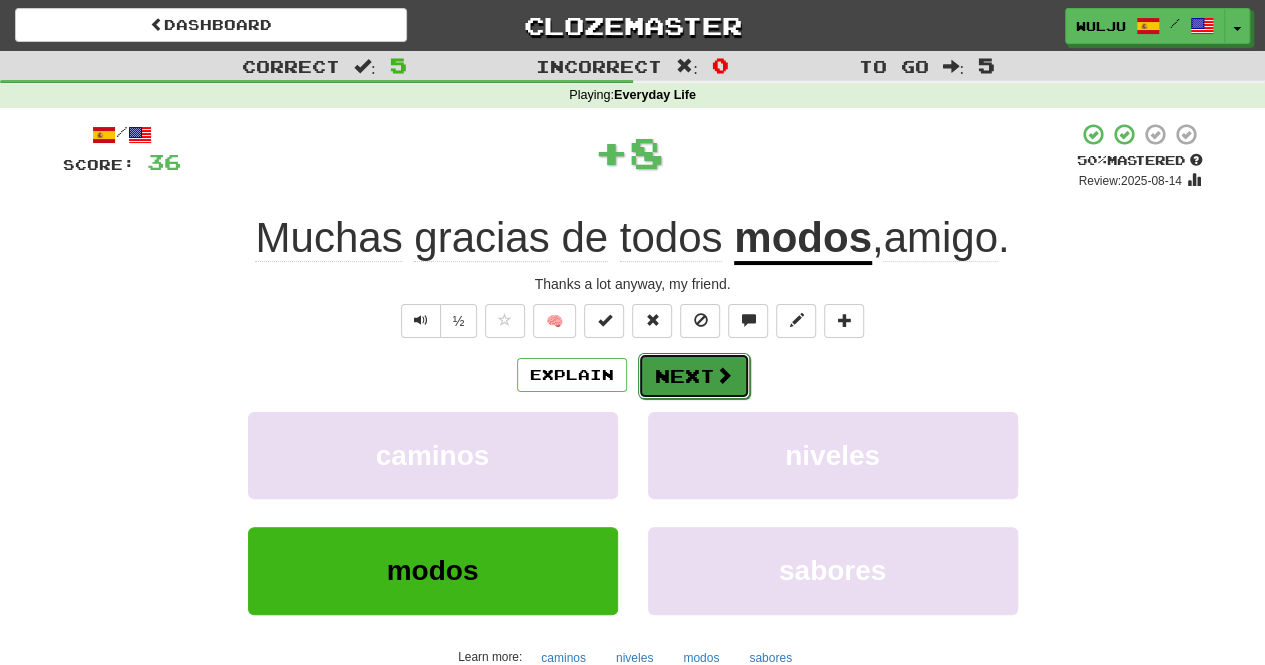 click on "Next" at bounding box center [694, 376] 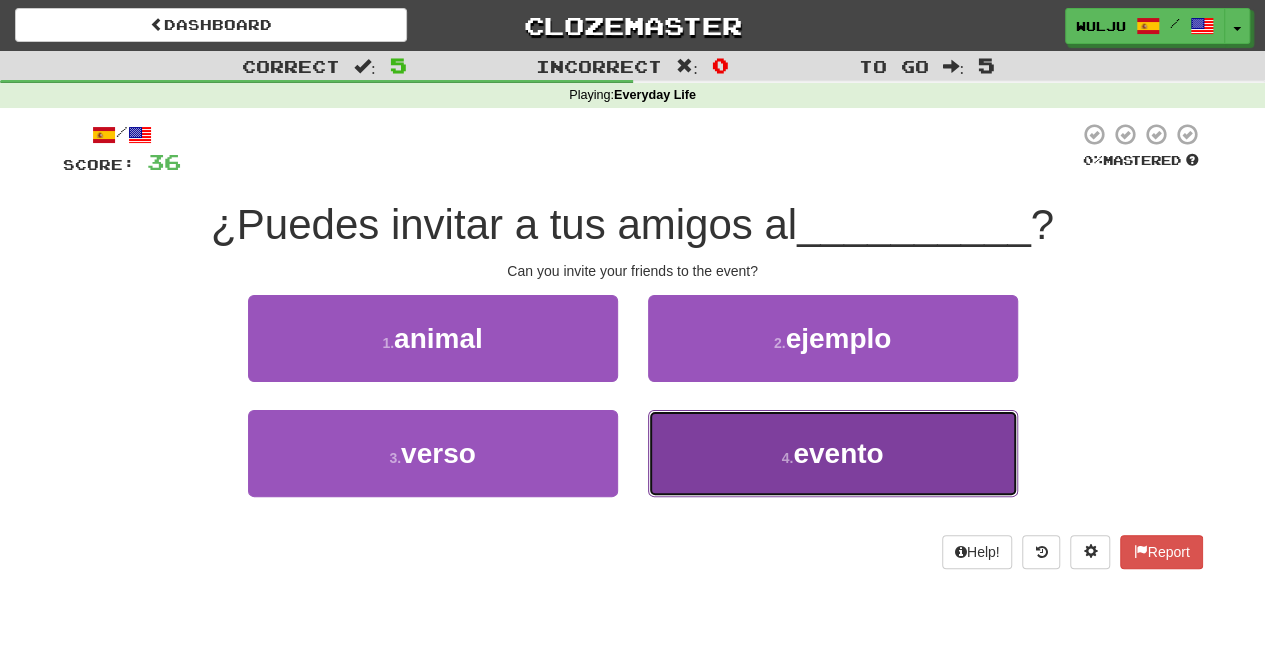 click on "4 .  evento" at bounding box center (833, 453) 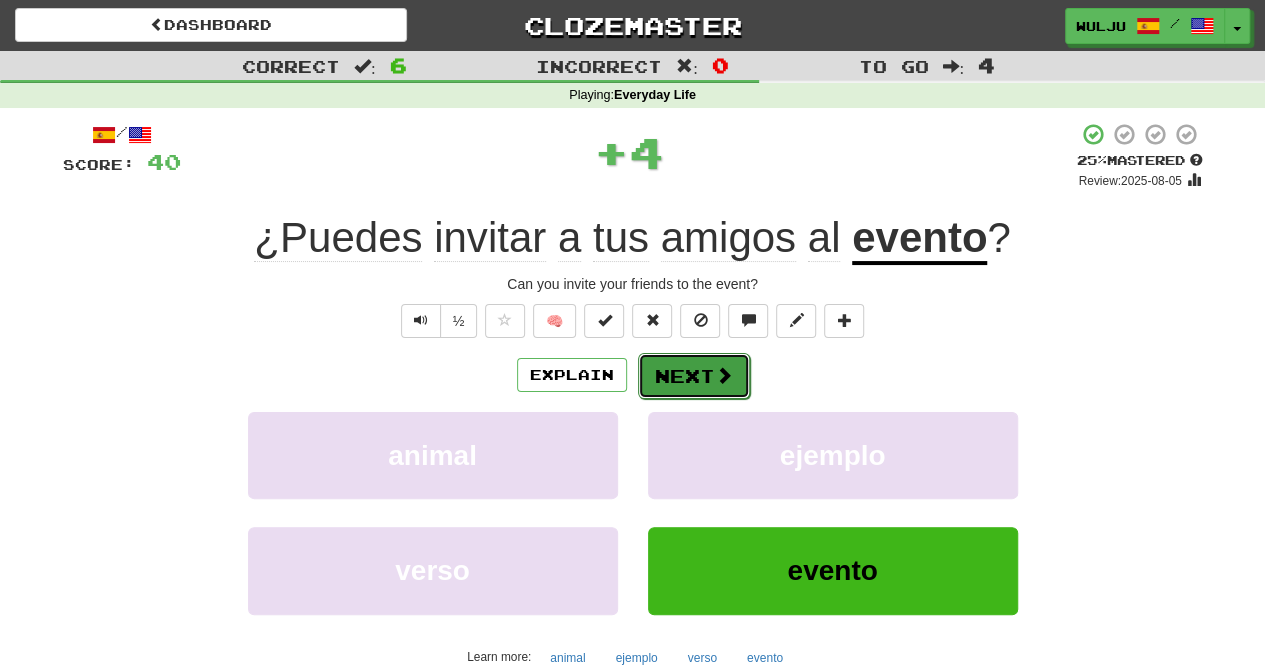 click on "Next" at bounding box center [694, 376] 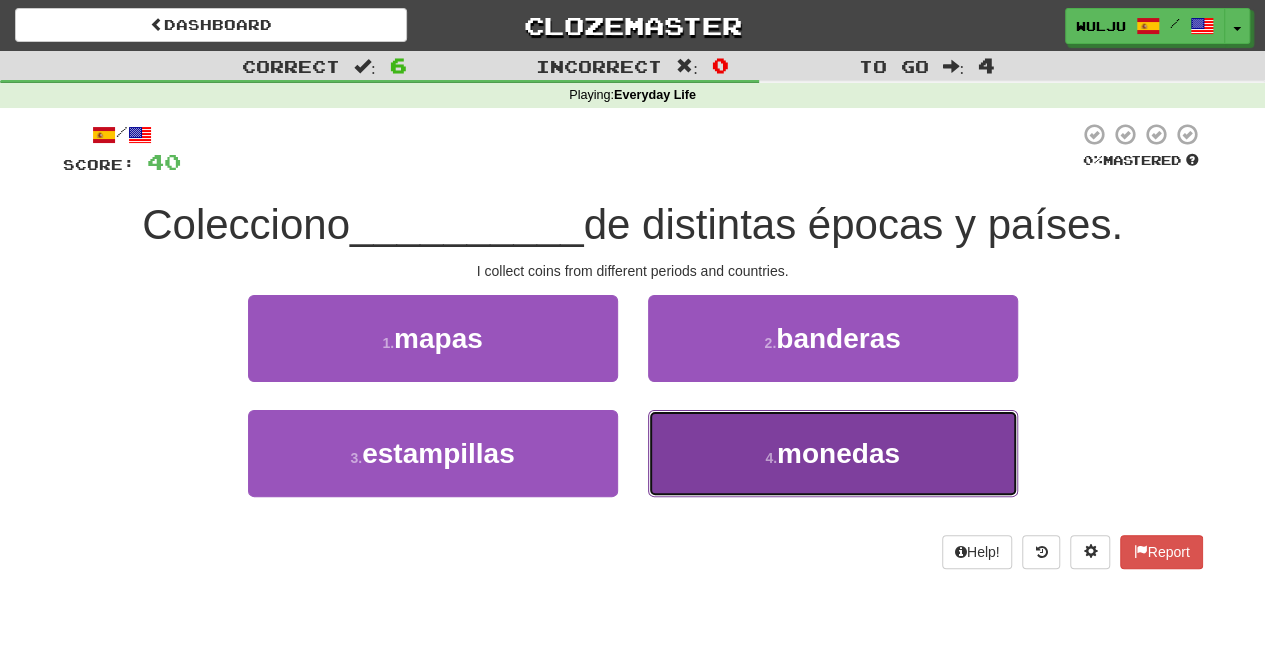 click on "4 .  monedas" at bounding box center [833, 453] 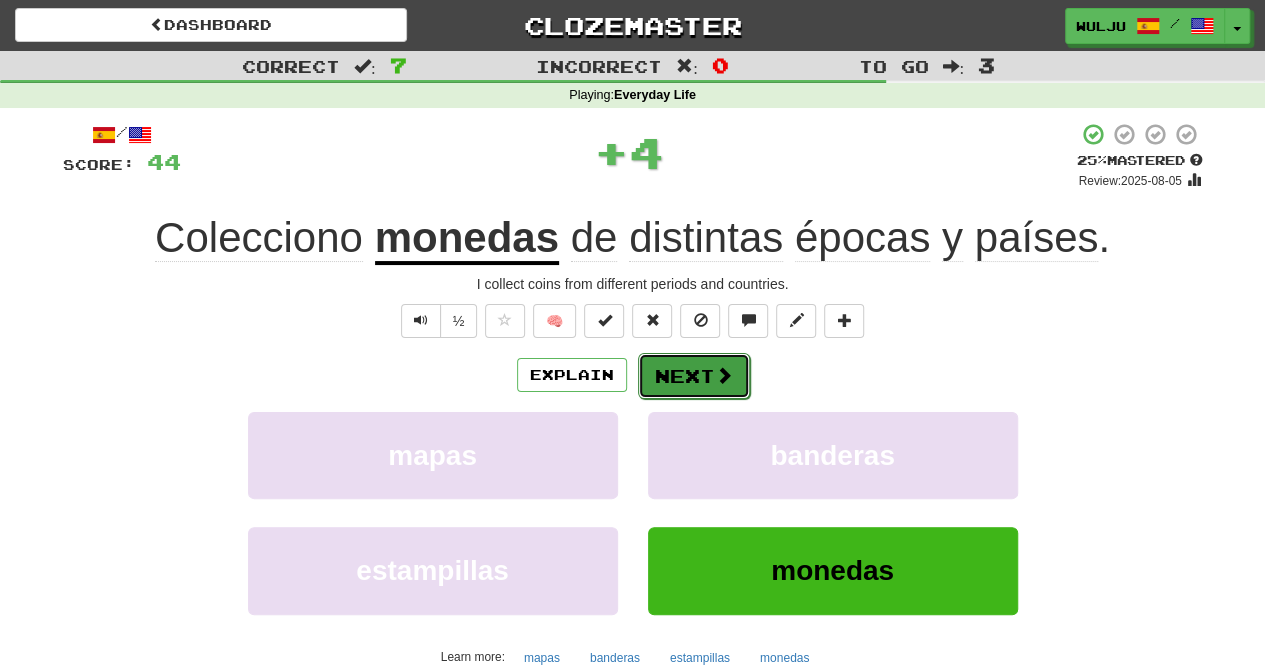 click on "Next" at bounding box center [694, 376] 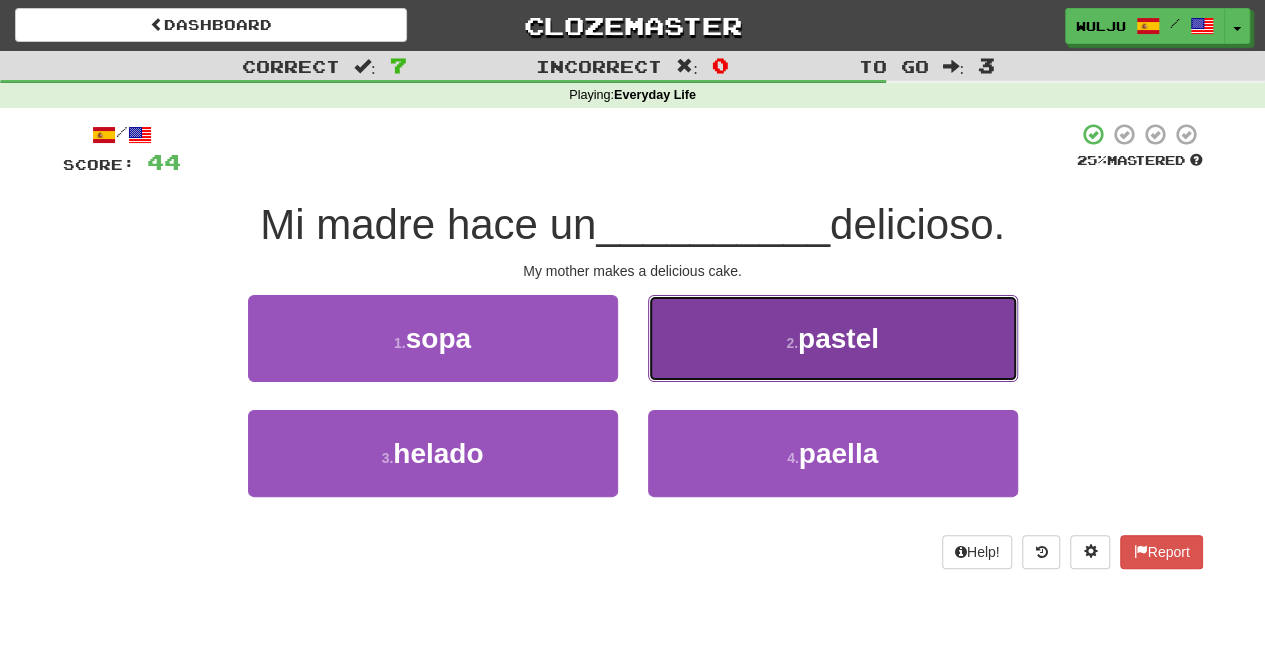 click on "2 .  pastel" at bounding box center (833, 338) 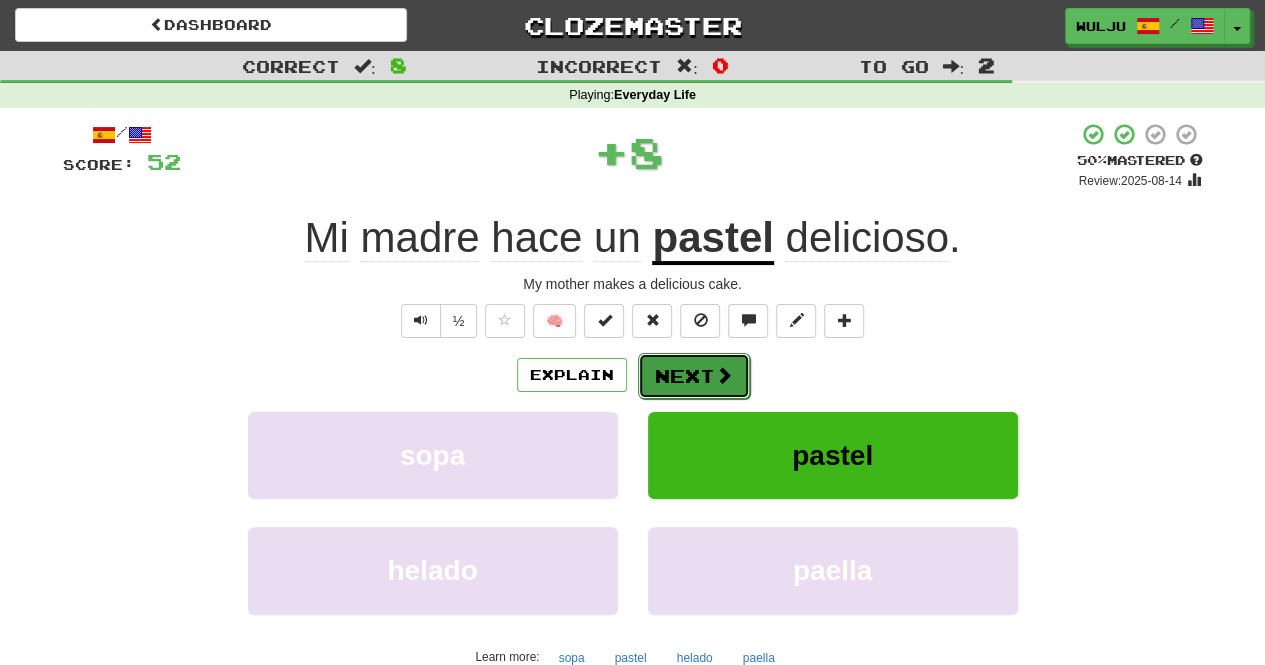 click on "Next" at bounding box center (694, 376) 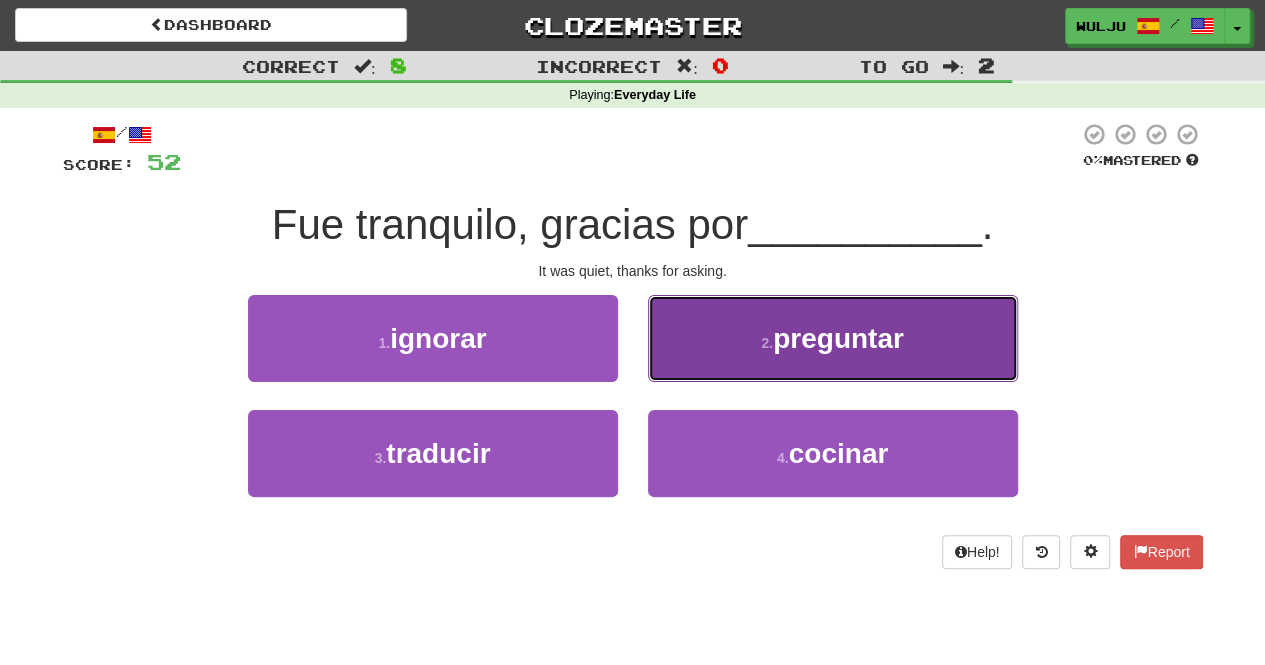 drag, startPoint x: 694, startPoint y: 372, endPoint x: 673, endPoint y: 356, distance: 26.400757 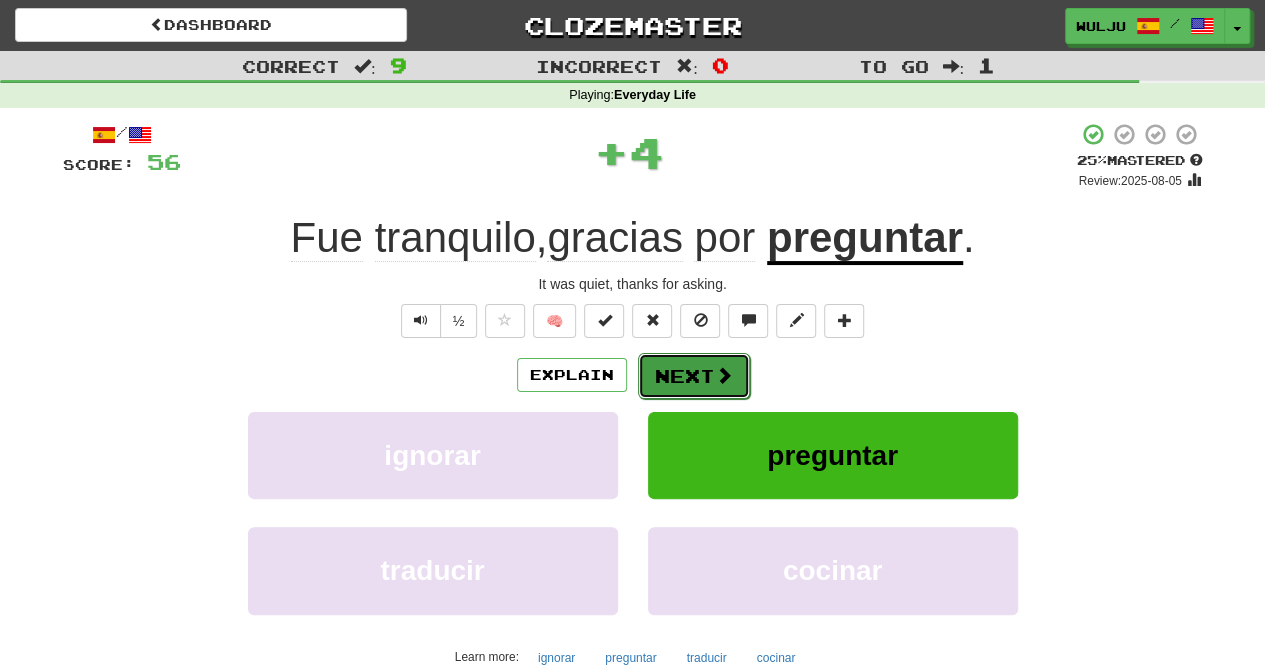 click at bounding box center [724, 375] 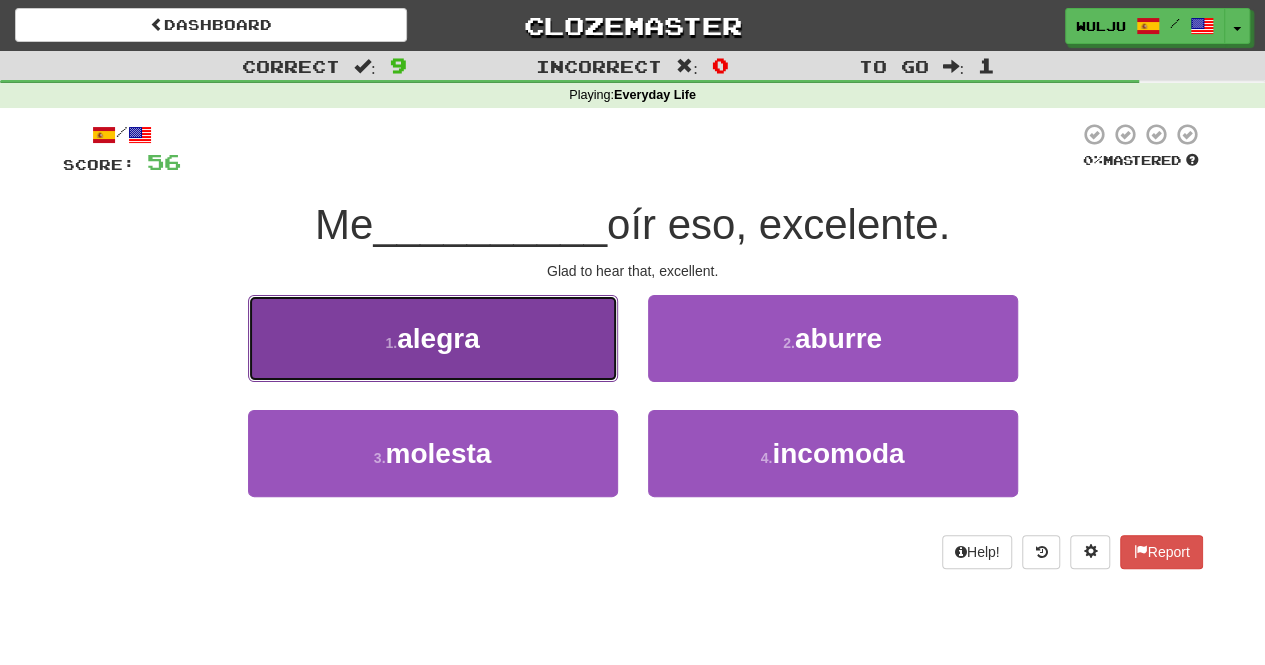 click on "1 .  alegra" at bounding box center [433, 338] 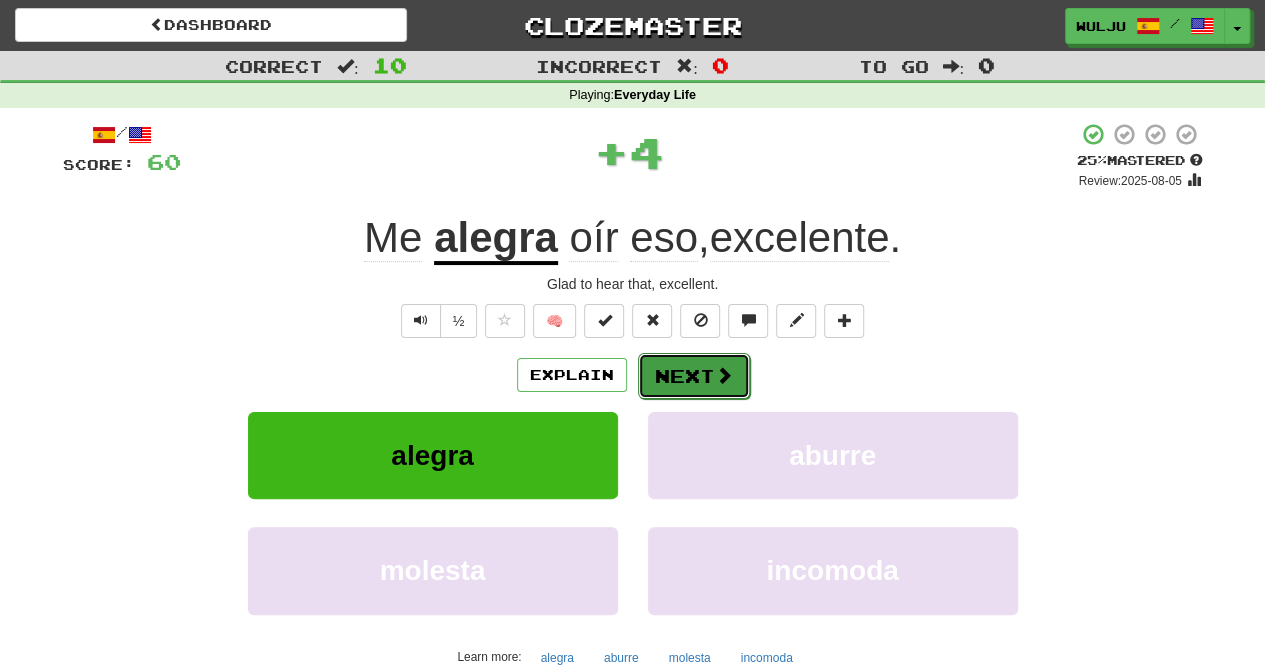 click on "Next" at bounding box center [694, 376] 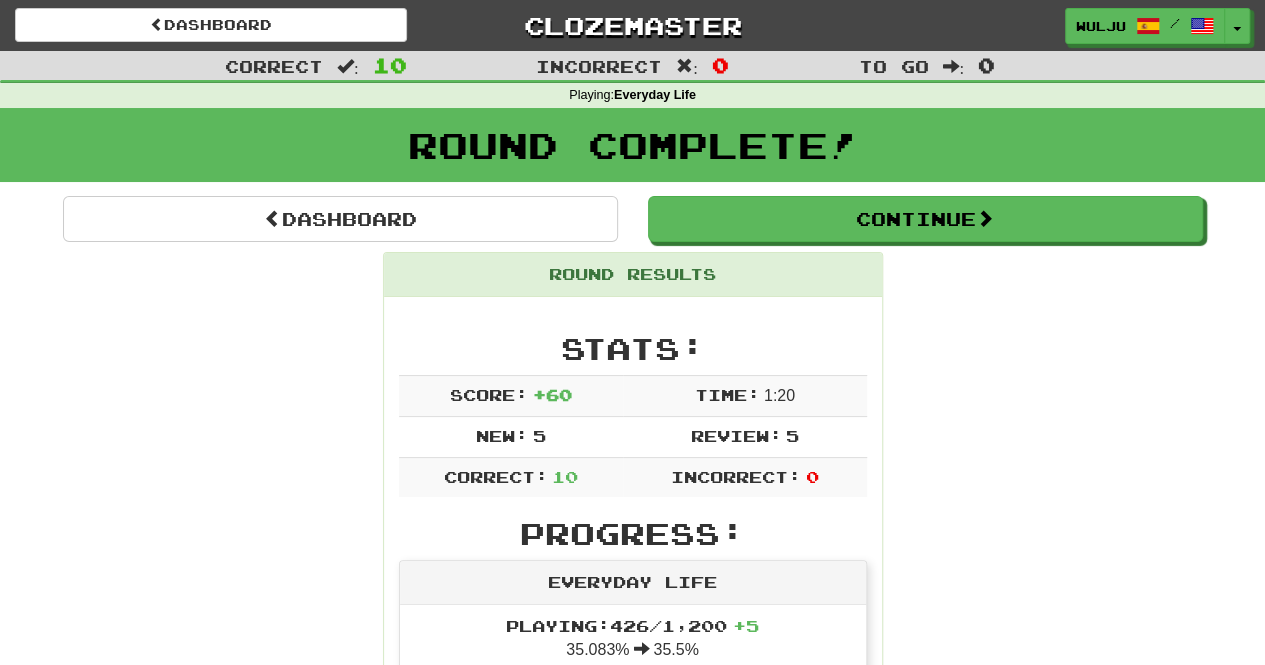click on "Dashboard Continue  Round Results Stats: Score:   + 60 Time:   1 : 20 New:   5 Review:   5 Correct:   10 Incorrect:   0 Progress: Everyday Life Playing:  426  /  1,200 + 5 35.083% 35.5% Mastered:  0  /  1,200 0% Ready for Review:  358  /  Level:  54 485  points to level  55  - keep going! Ranked:  176 th  this week ( 4  points to  175 th ) Sentences:  Report Corro en la  cinta  durante veinte minutos. I run on the treadmill for twenty minutes.  Report ¿Cuánto tardará la  entrega  de este paquete? How long will it take to deliver this package?  Report Evito la comida  rápida  para estar sano. I avoid fast food to stay healthy.  Report ¿Qué tipo de  aceite  de cocina usas? What type of cooking oil do you use?  Report Muchas gracias de todos  modos , amigo. Thanks a lot anyway, my friend.  Report ¿Puedes invitar a tus amigos al  evento ? Can you invite your friends to the event?  Report Colecciono  monedas  de distintas épocas y países. I collect coins from different periods and countries. . Me" at bounding box center [633, 1149] 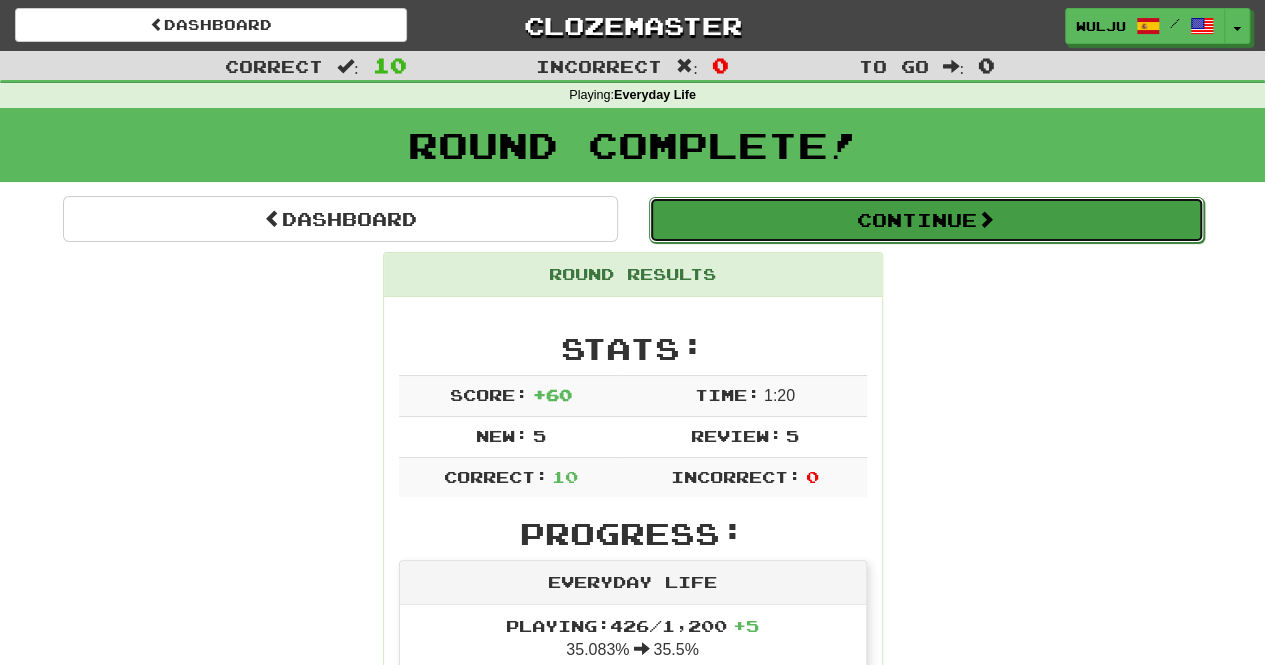 click on "Continue" at bounding box center (926, 220) 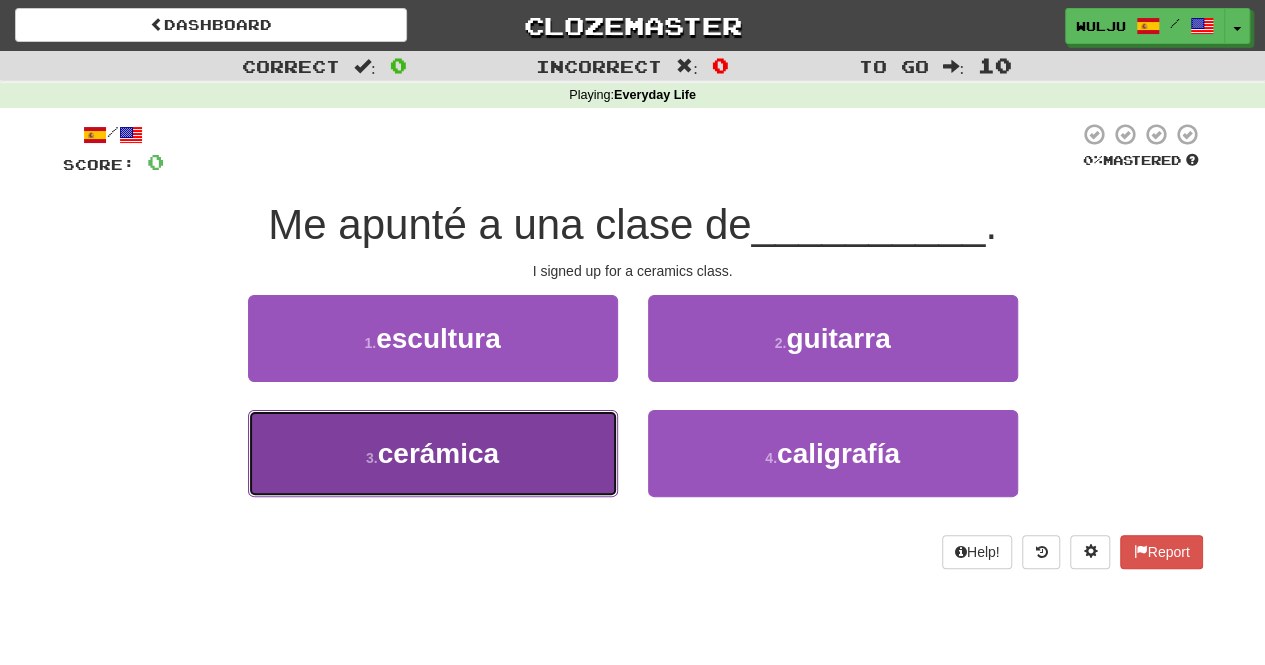click on "3 .  cerámica" at bounding box center (433, 453) 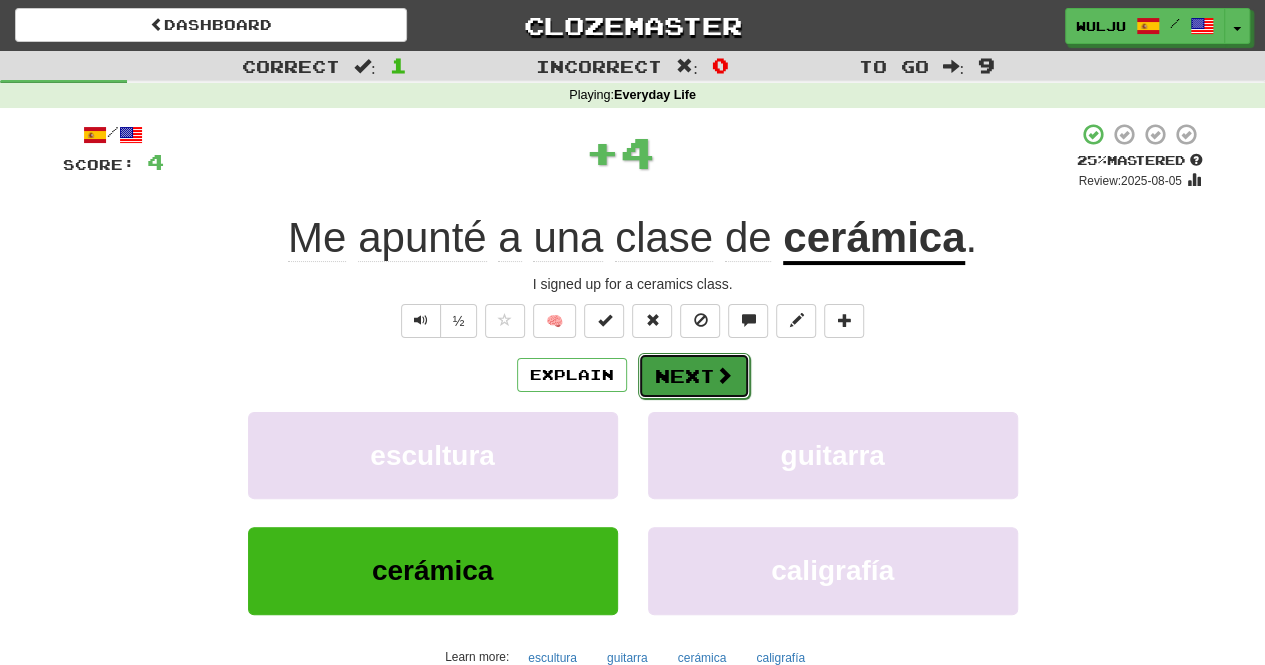 click on "Next" at bounding box center (694, 376) 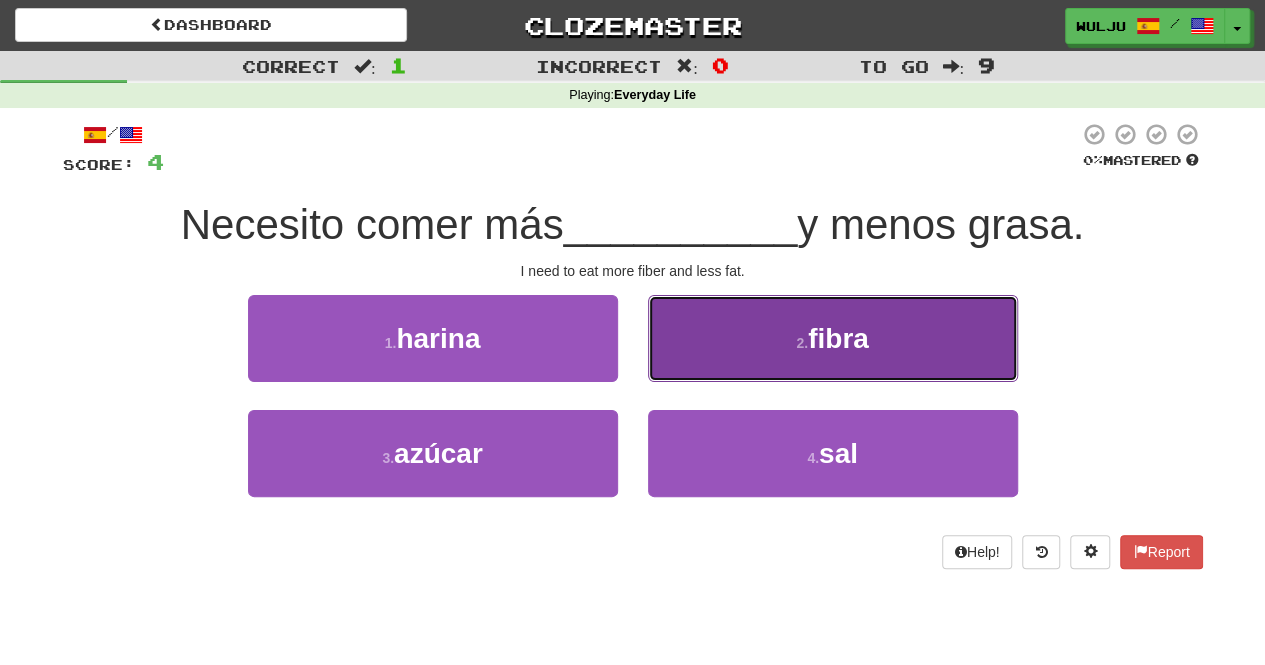 click on "2 .  fibra" at bounding box center (833, 338) 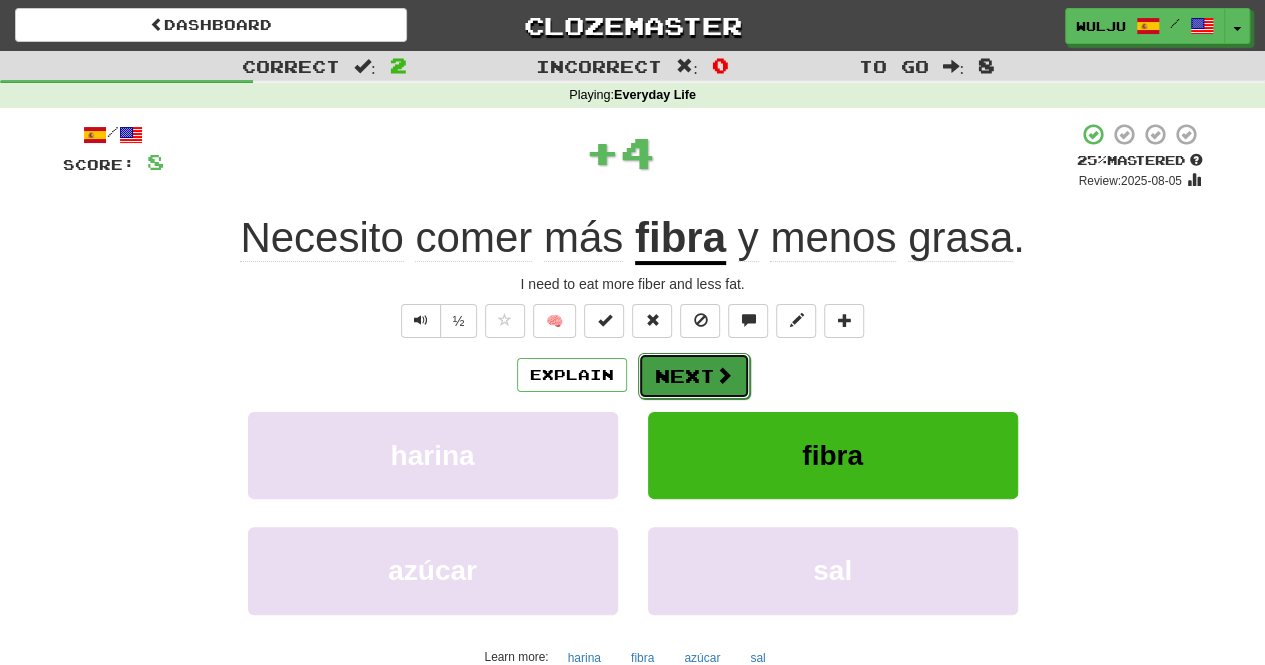 click on "Next" at bounding box center [694, 376] 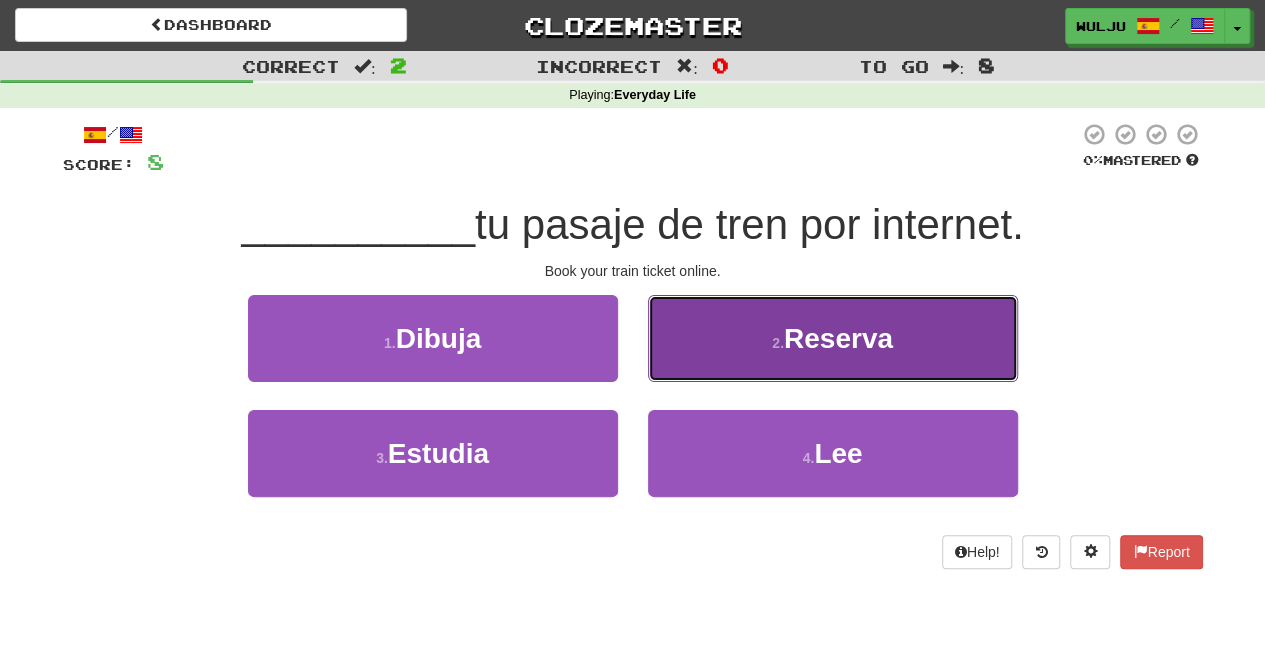 click on "2 .  Reserva" at bounding box center (833, 338) 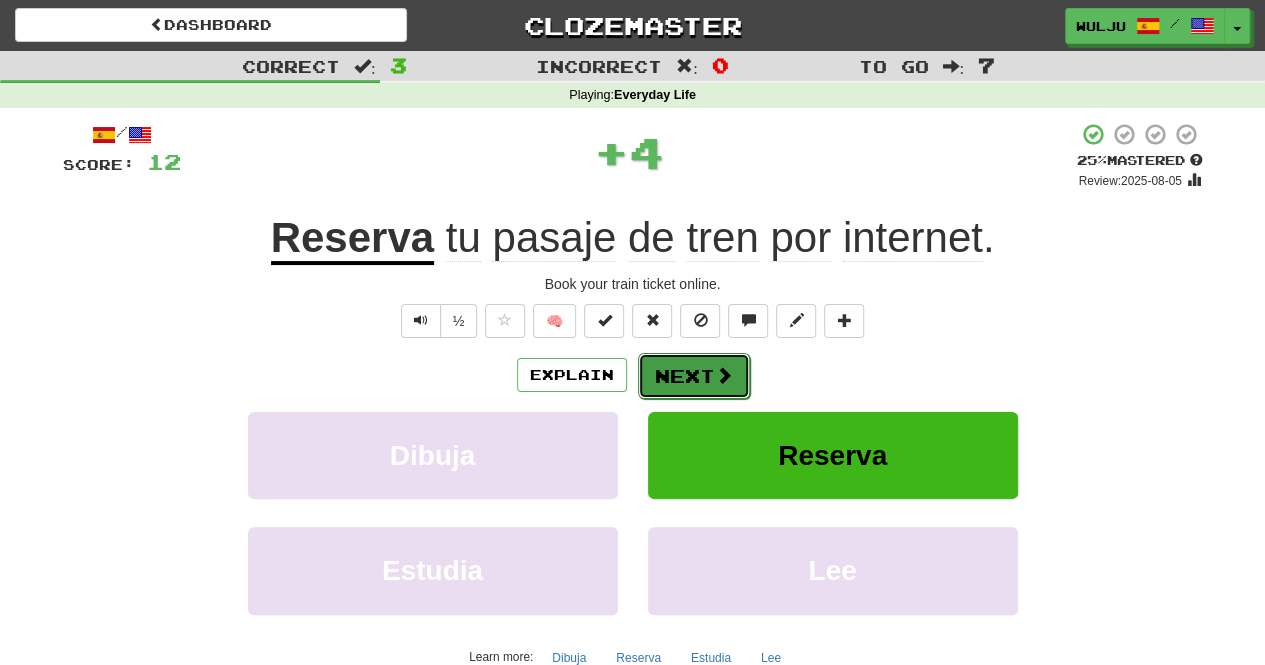 click on "Next" at bounding box center (694, 376) 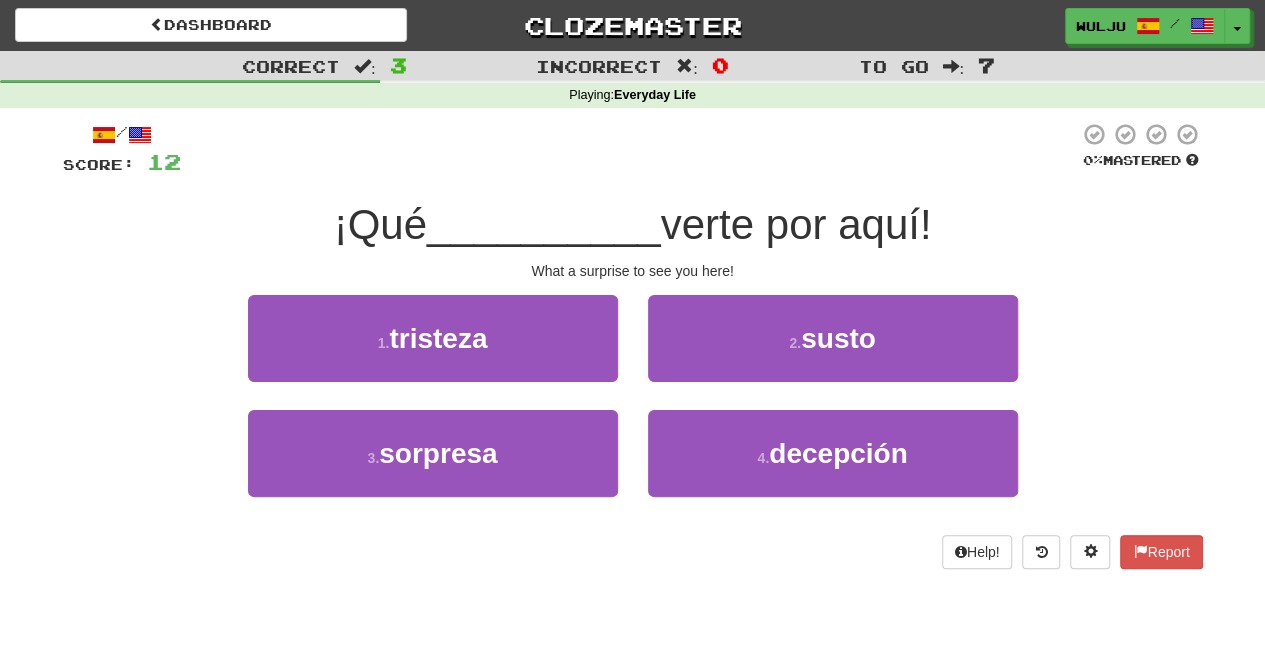 click on "3 .  sorpresa" at bounding box center [433, 467] 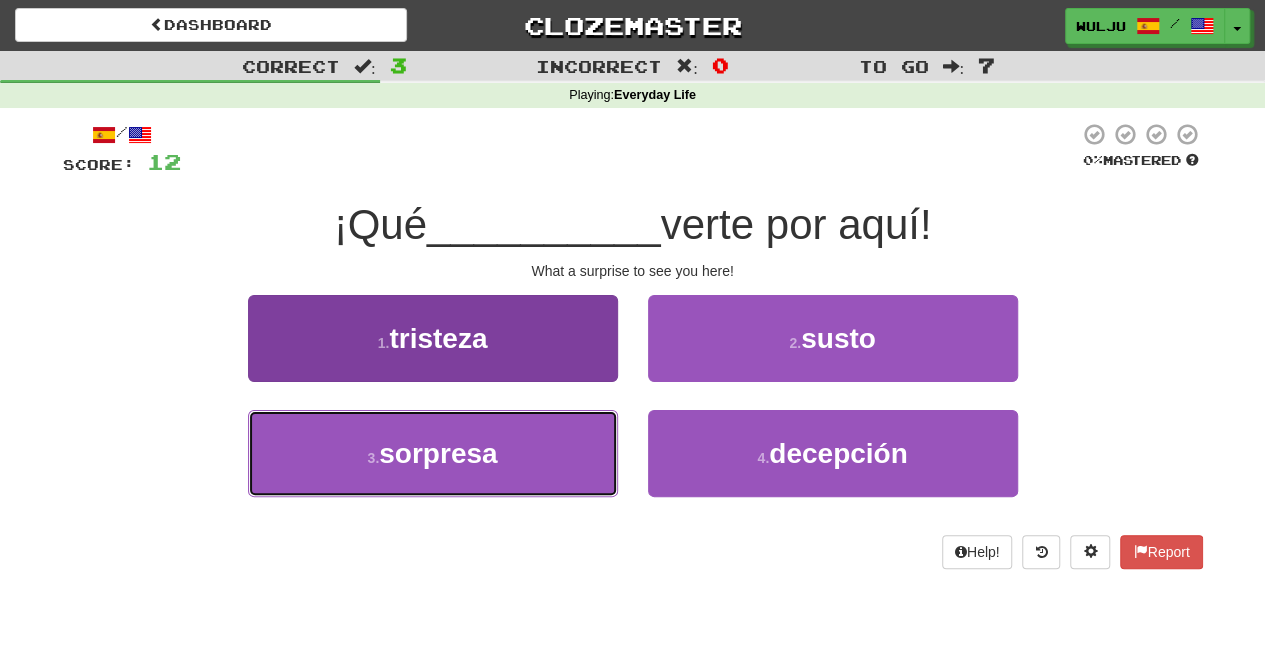 drag, startPoint x: 480, startPoint y: 485, endPoint x: 328, endPoint y: 463, distance: 153.58385 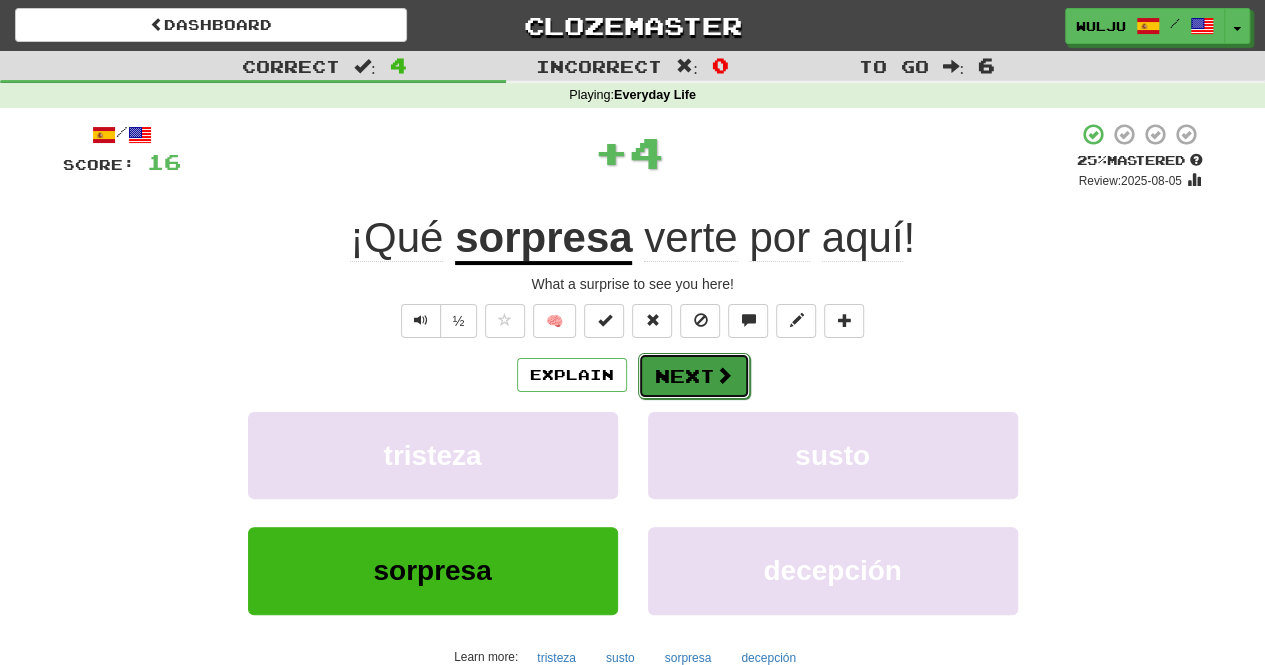 click on "Next" at bounding box center (694, 376) 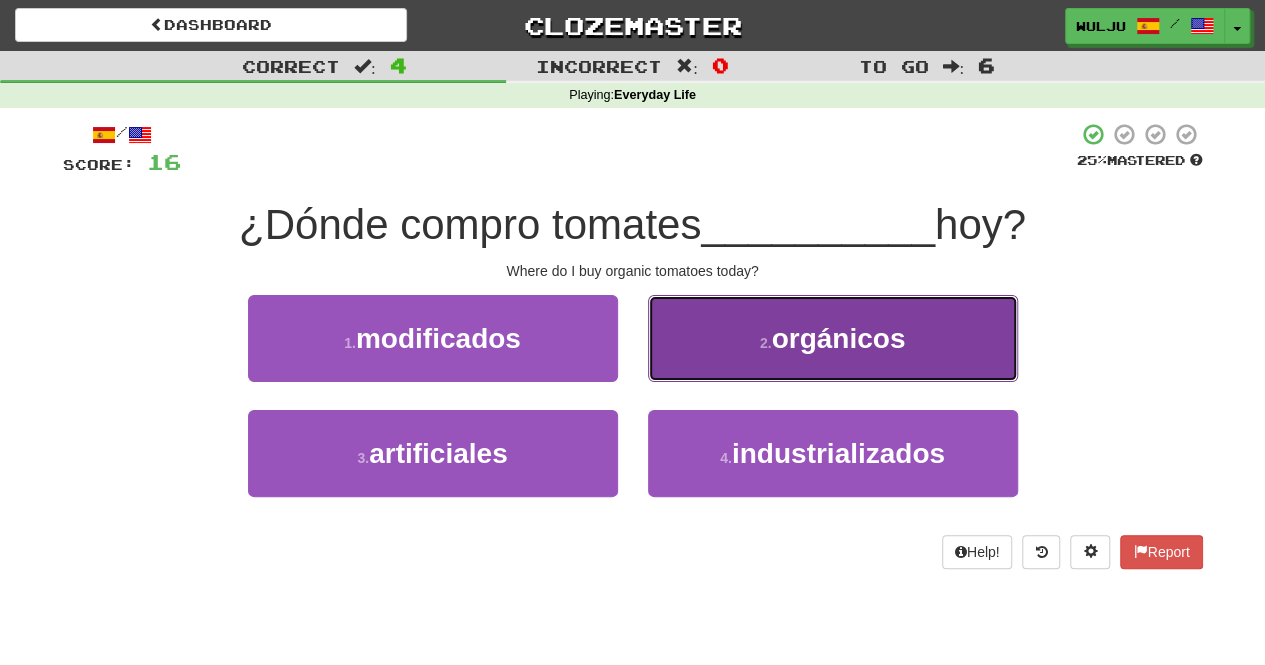 click on "2 .  orgánicos" at bounding box center (833, 338) 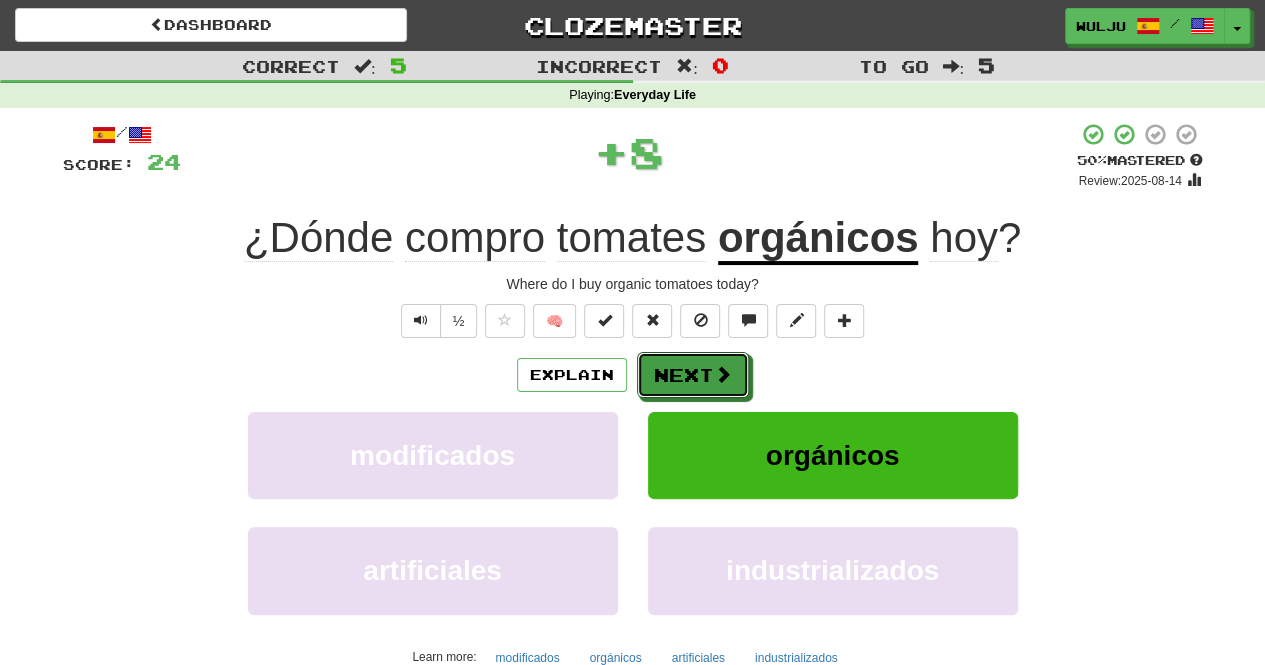 click on "Next" at bounding box center [693, 375] 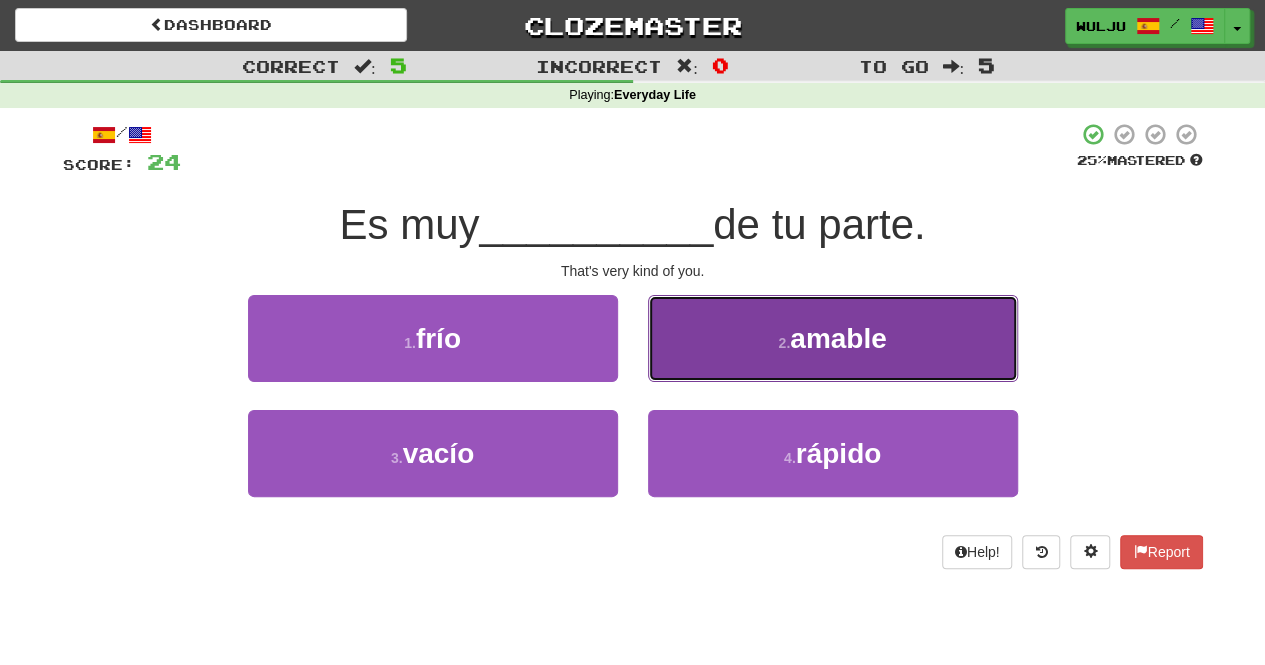 drag, startPoint x: 678, startPoint y: 367, endPoint x: 654, endPoint y: 363, distance: 24.33105 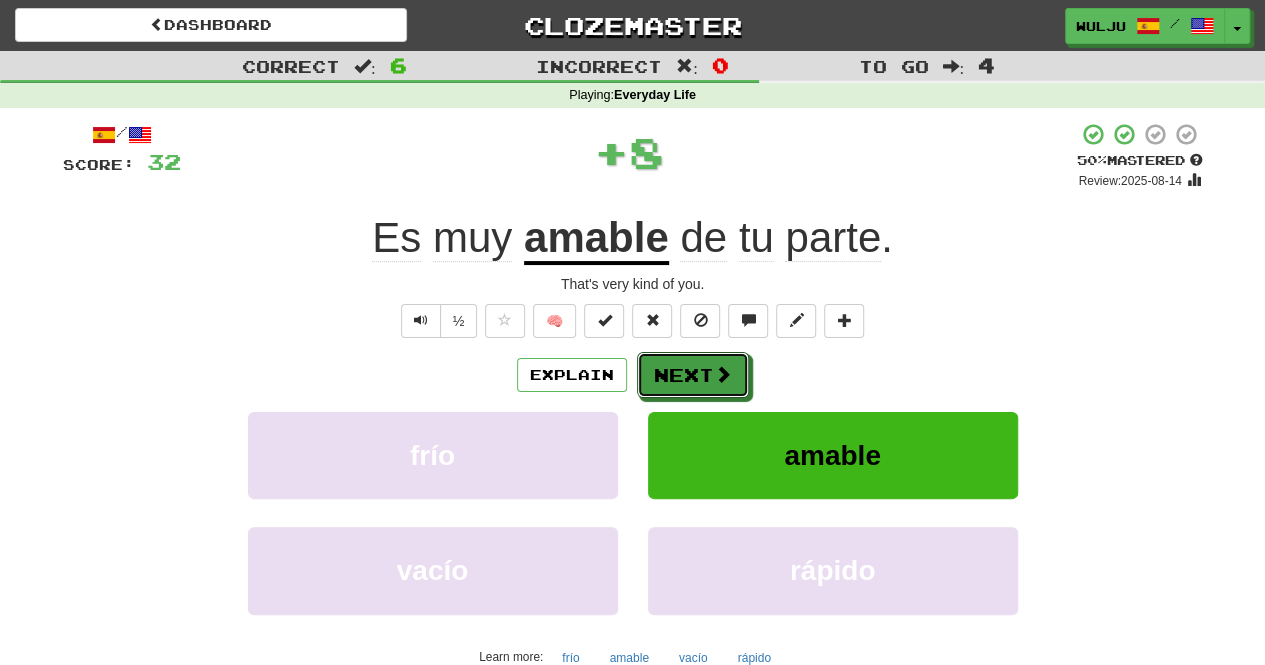 click on "Next" at bounding box center [693, 375] 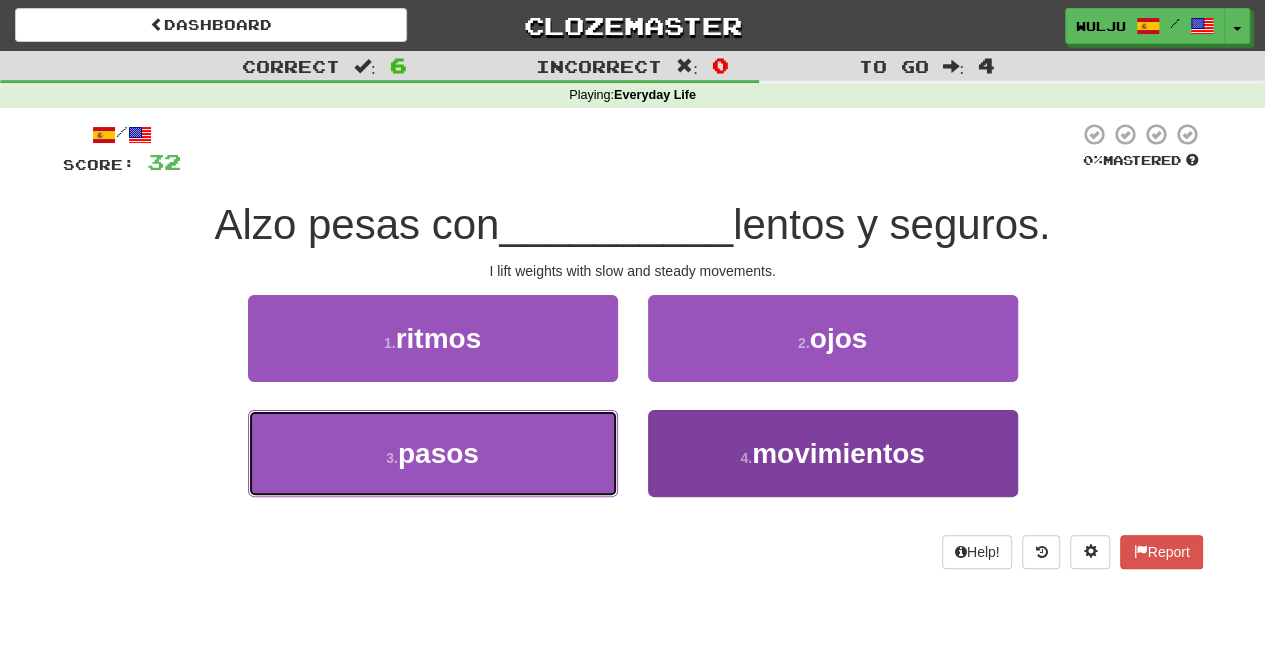 drag, startPoint x: 564, startPoint y: 431, endPoint x: 728, endPoint y: 471, distance: 168.80759 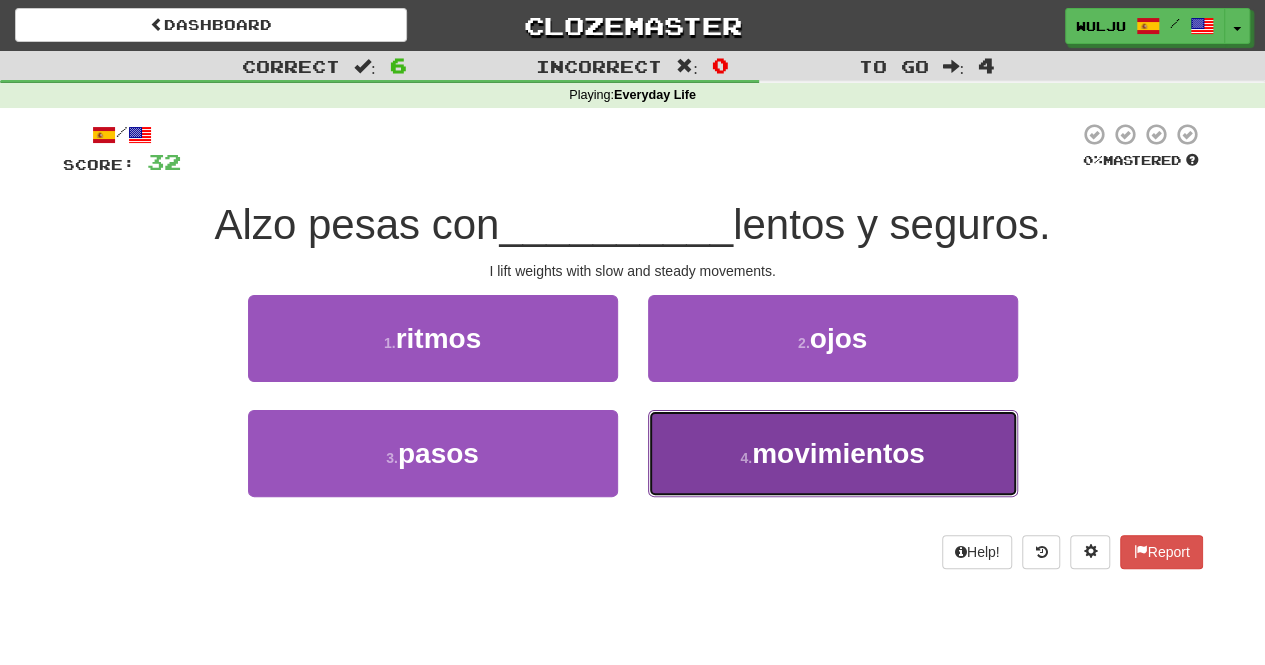 click on "4 .  movimientos" at bounding box center [833, 453] 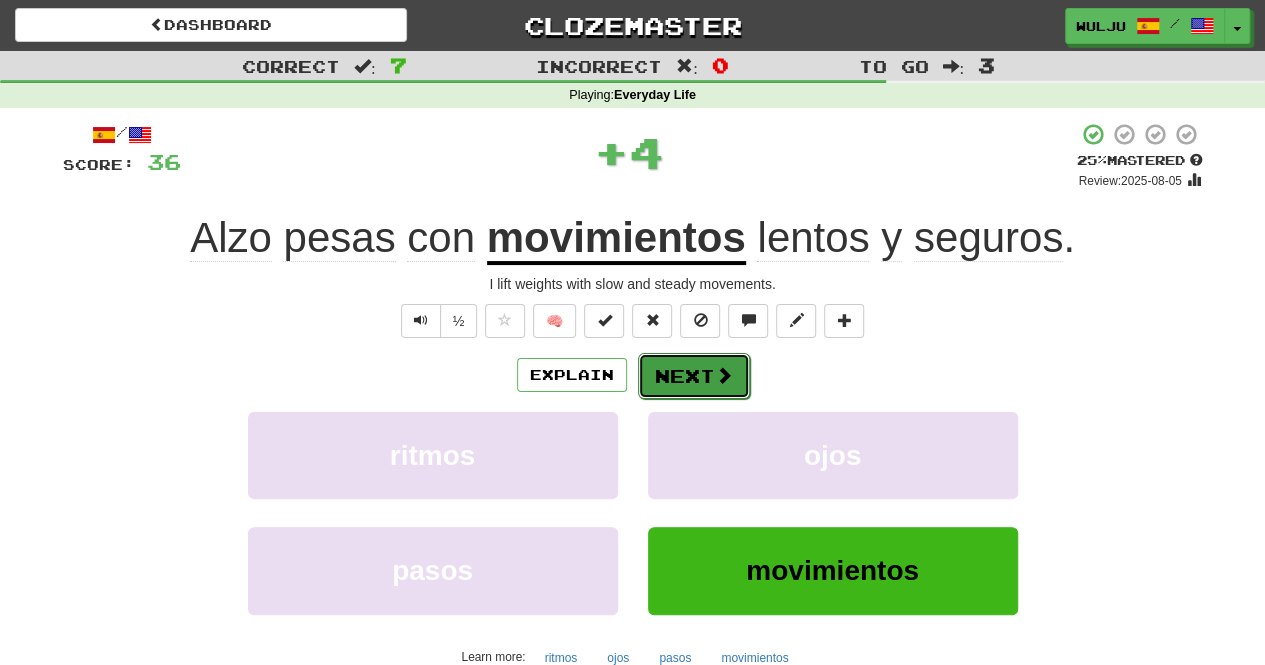 click on "Next" at bounding box center [694, 376] 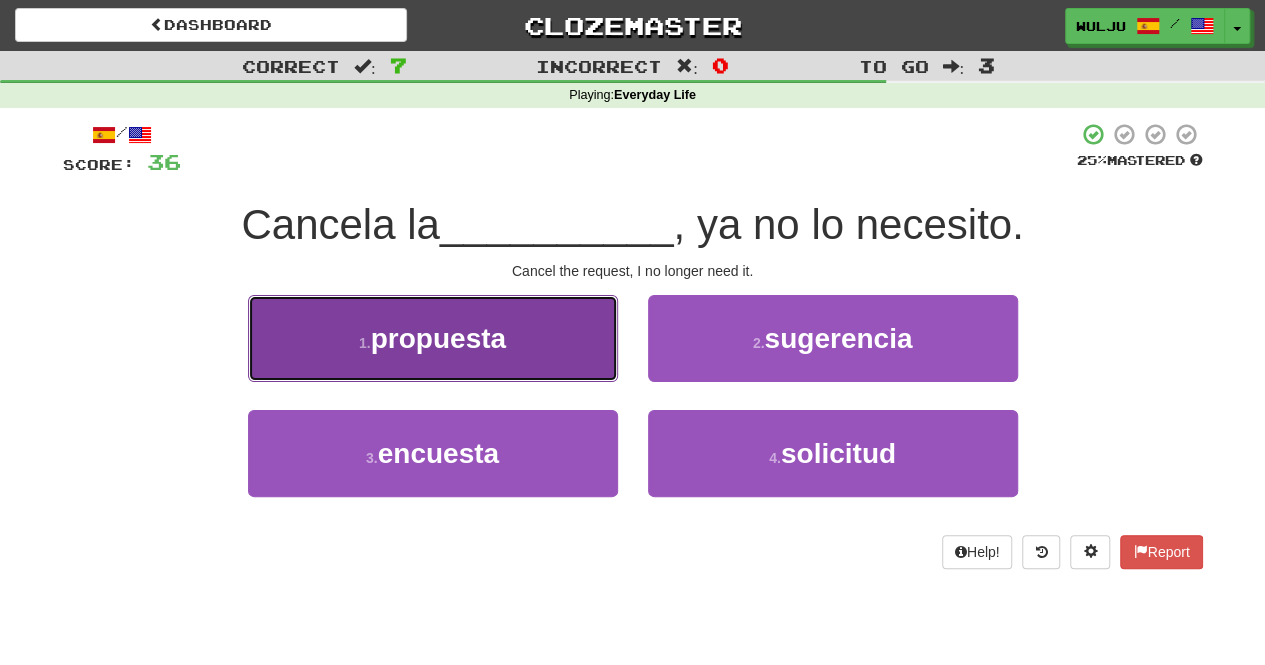 click on "1 .  propuesta" at bounding box center (433, 338) 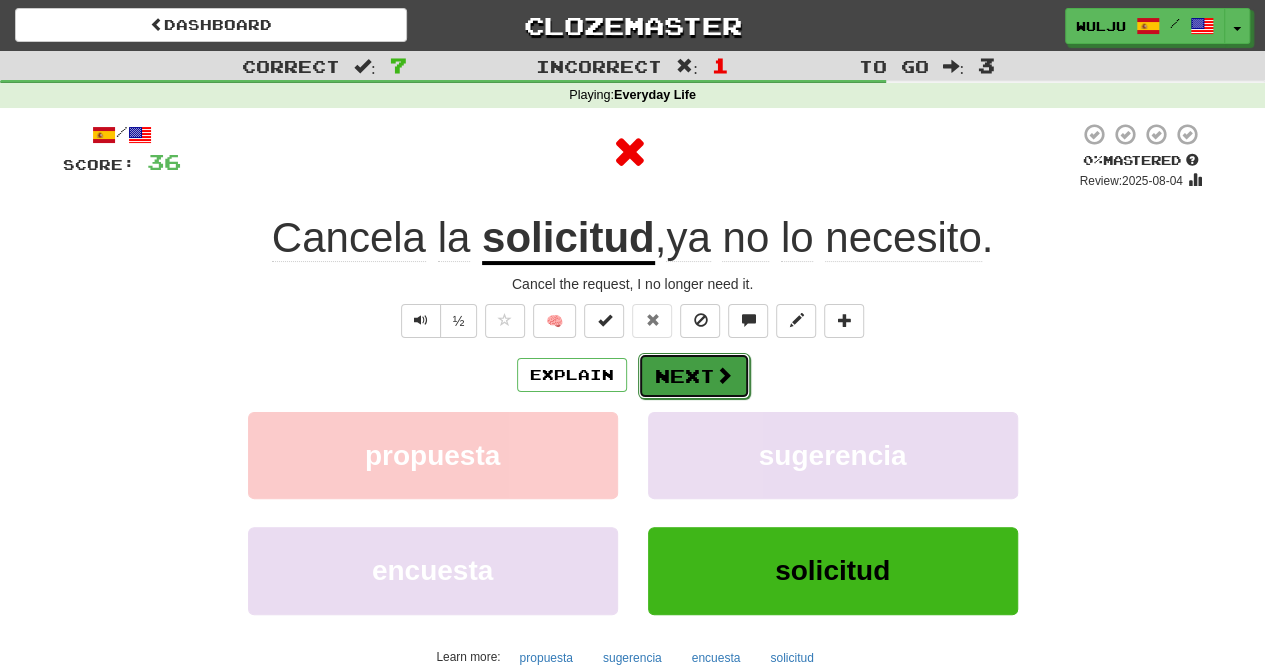 click on "Next" at bounding box center [694, 376] 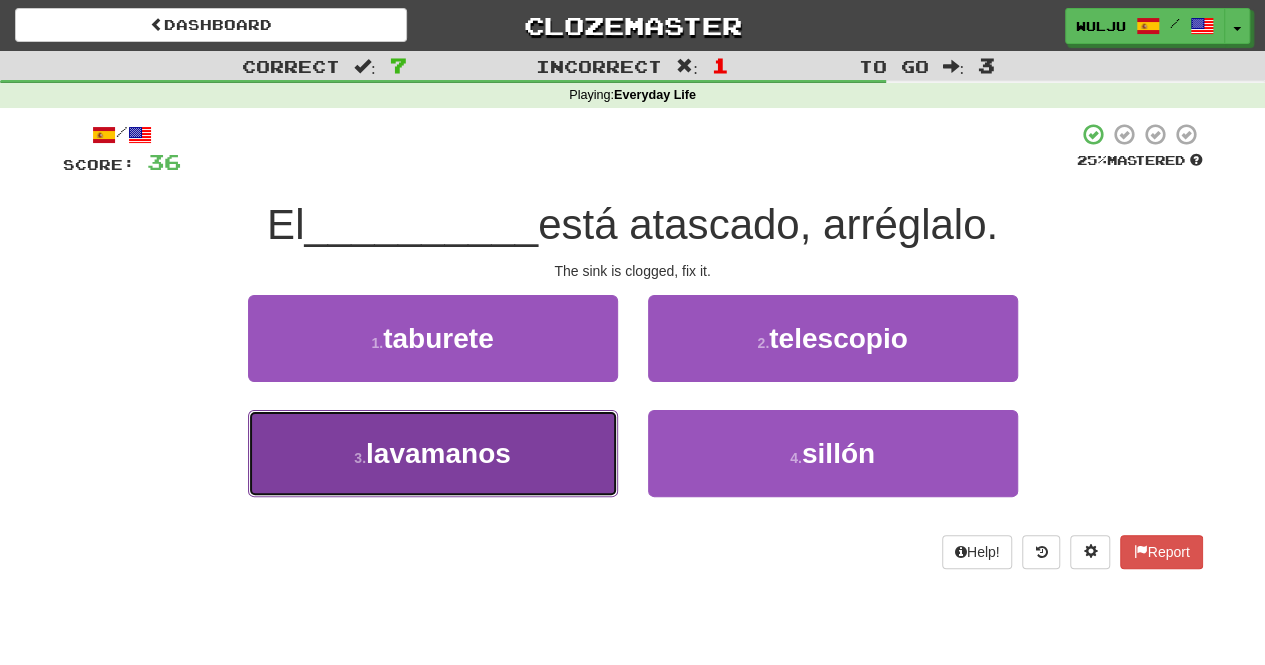 click on "3 .  lavamanos" at bounding box center (433, 453) 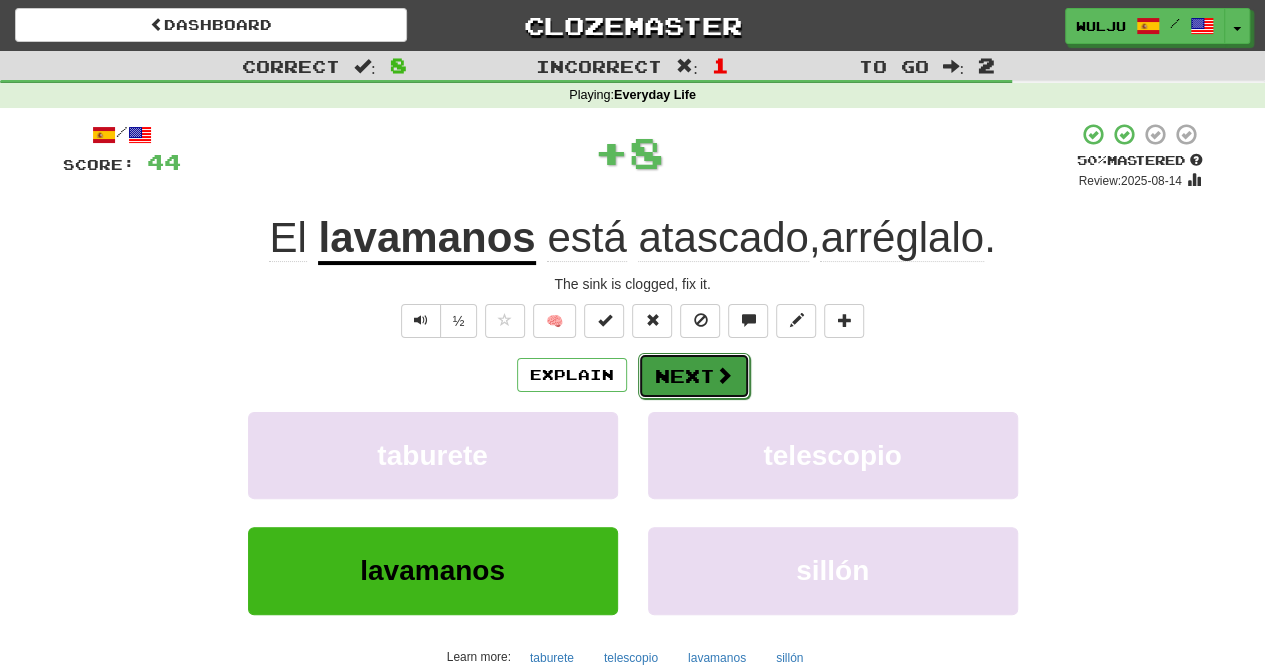 click on "Next" at bounding box center [694, 376] 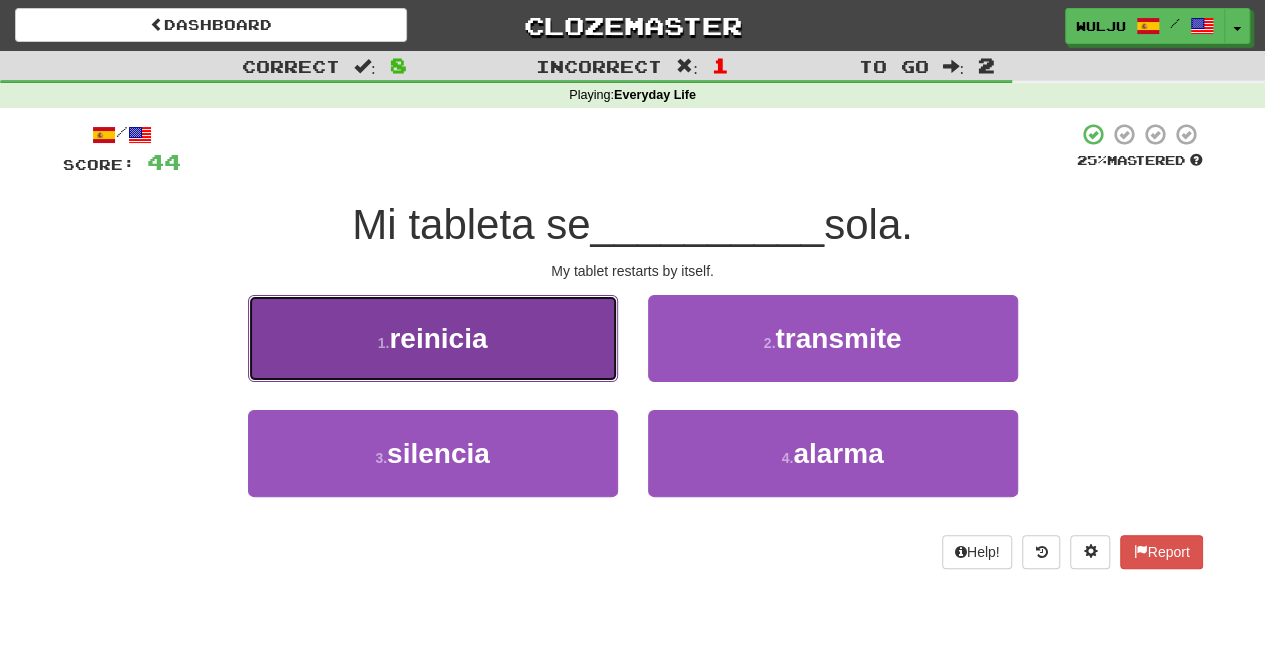 click on "1 .  reinicia" at bounding box center [433, 338] 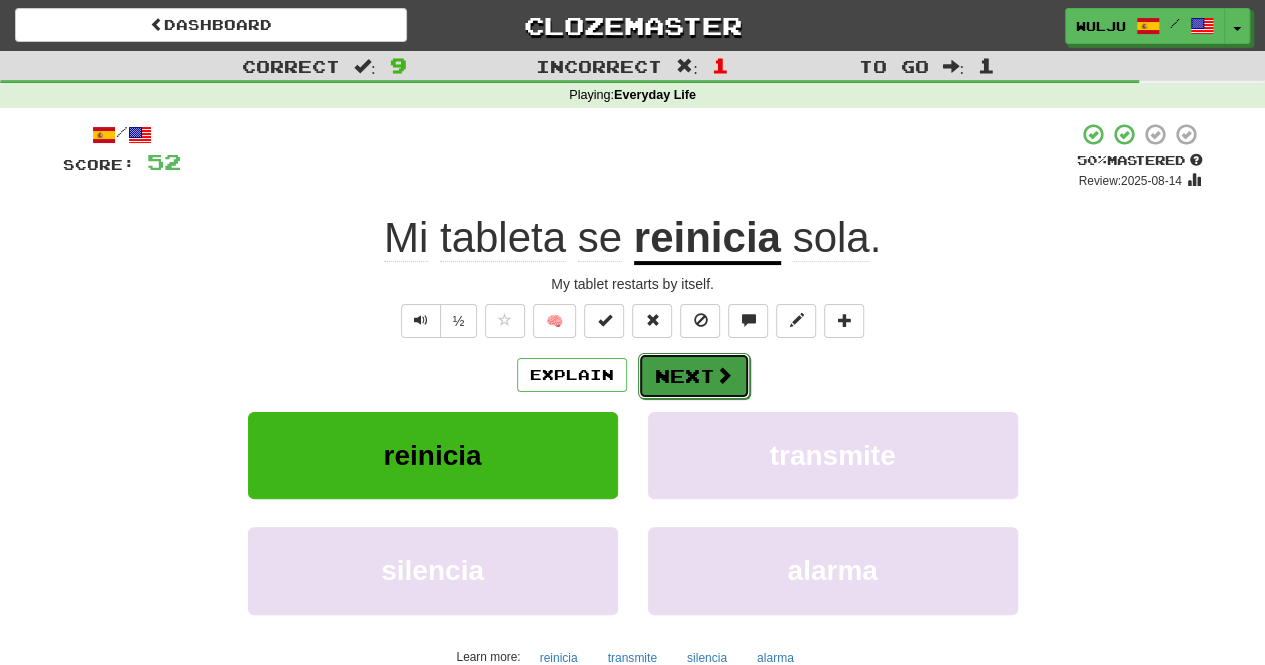 click on "Next" at bounding box center (694, 376) 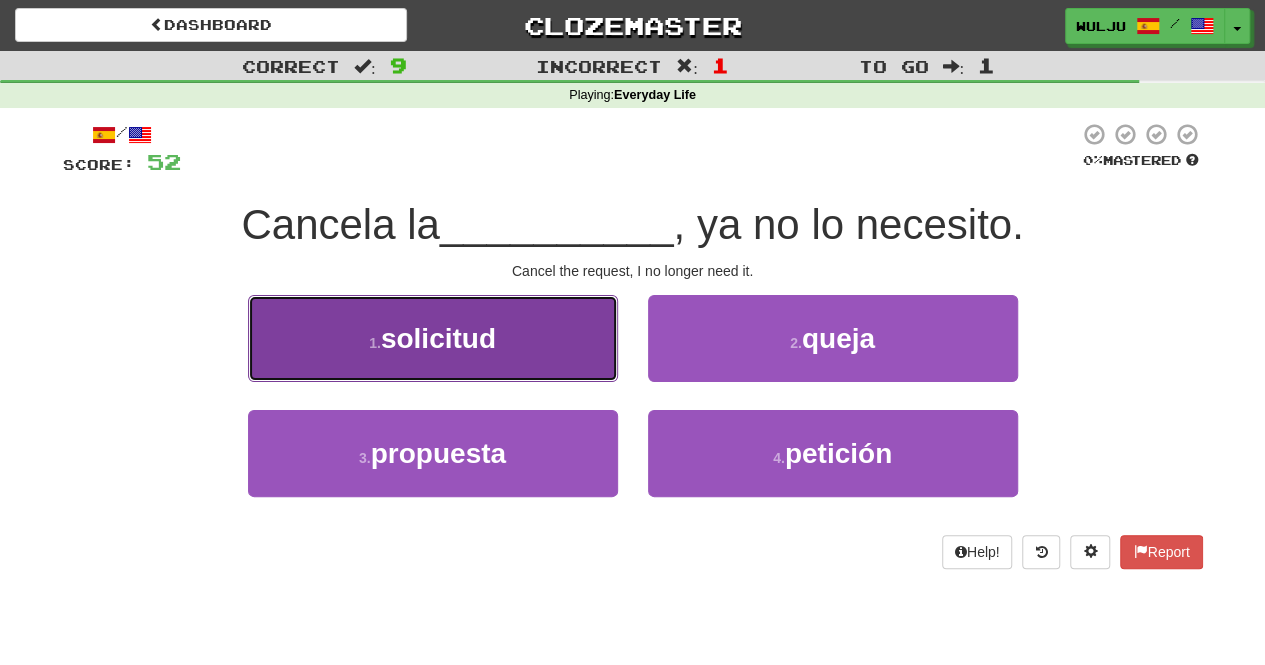 click on "solicitud" at bounding box center [438, 338] 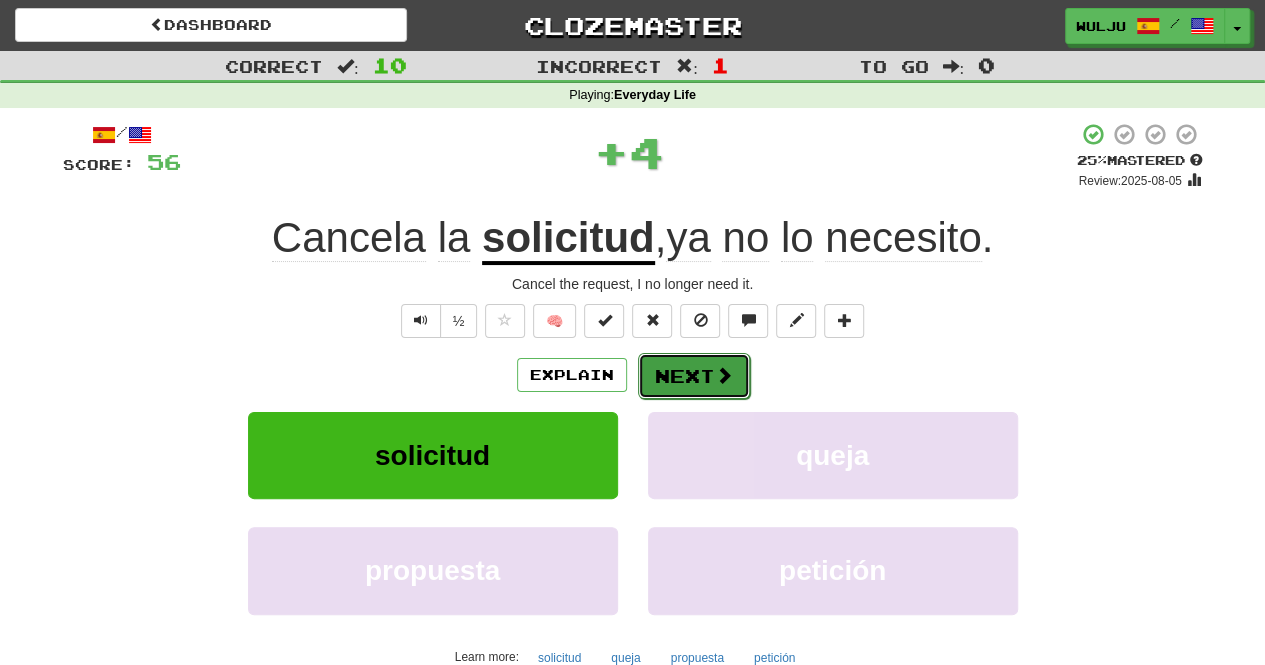 click at bounding box center [724, 375] 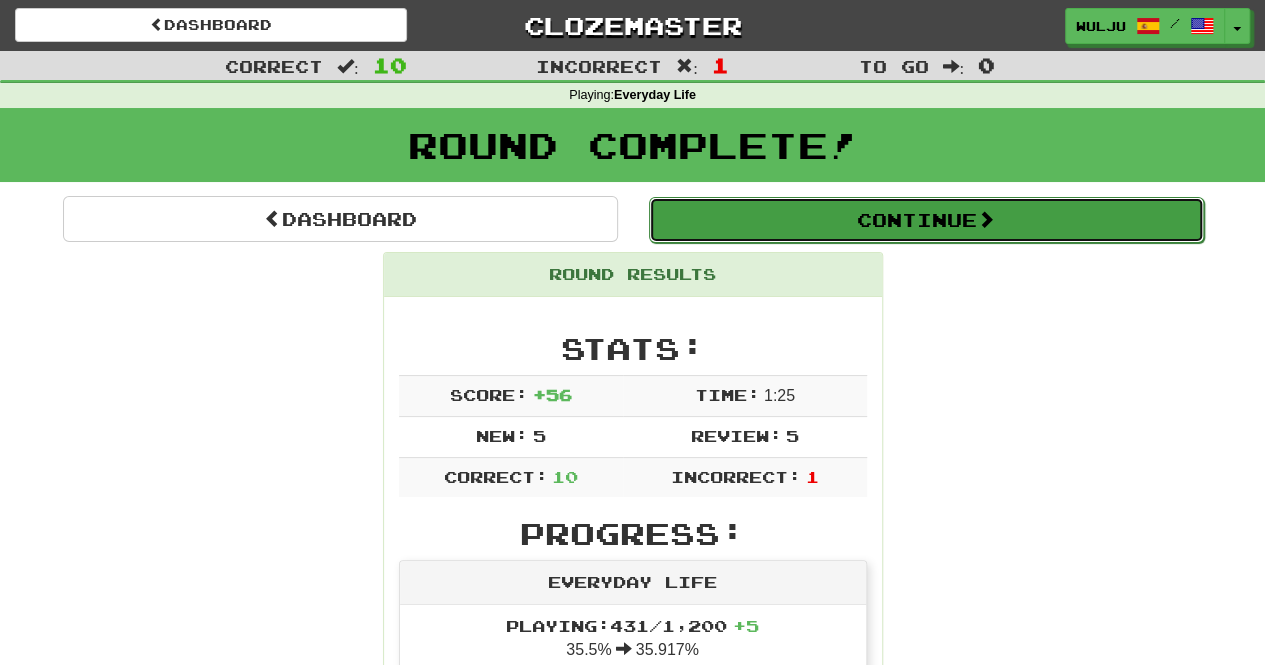 click on "Continue" at bounding box center [926, 220] 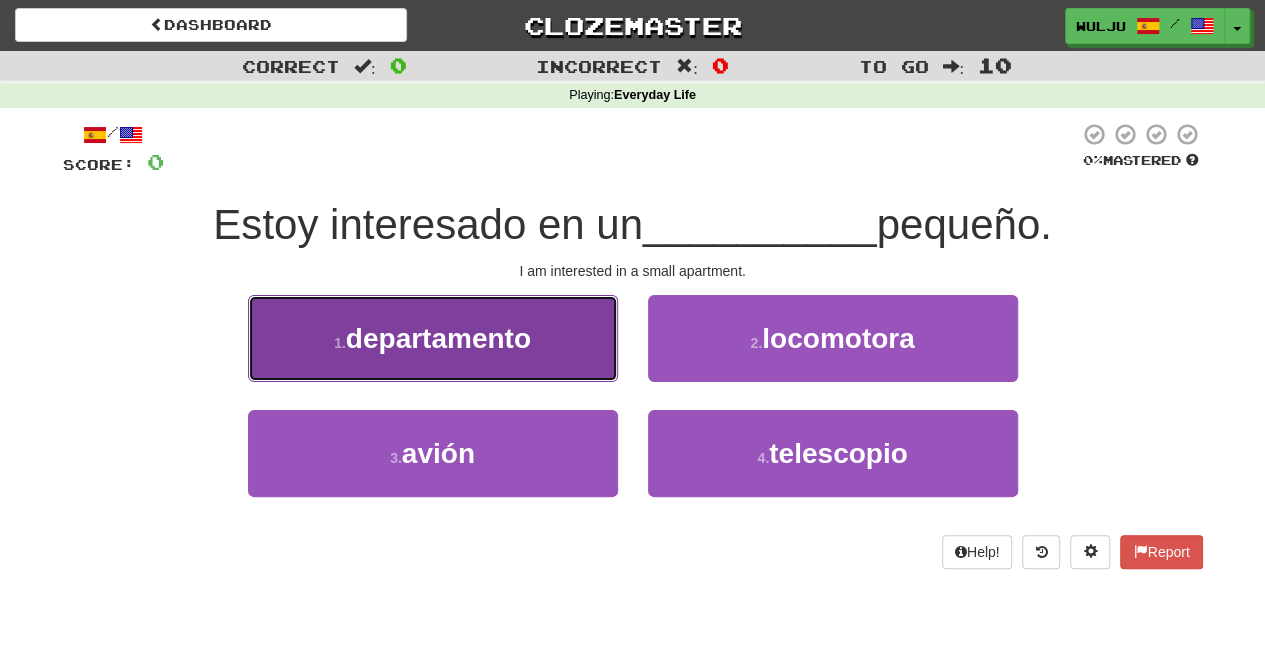 click on "1 .  departamento" at bounding box center [433, 338] 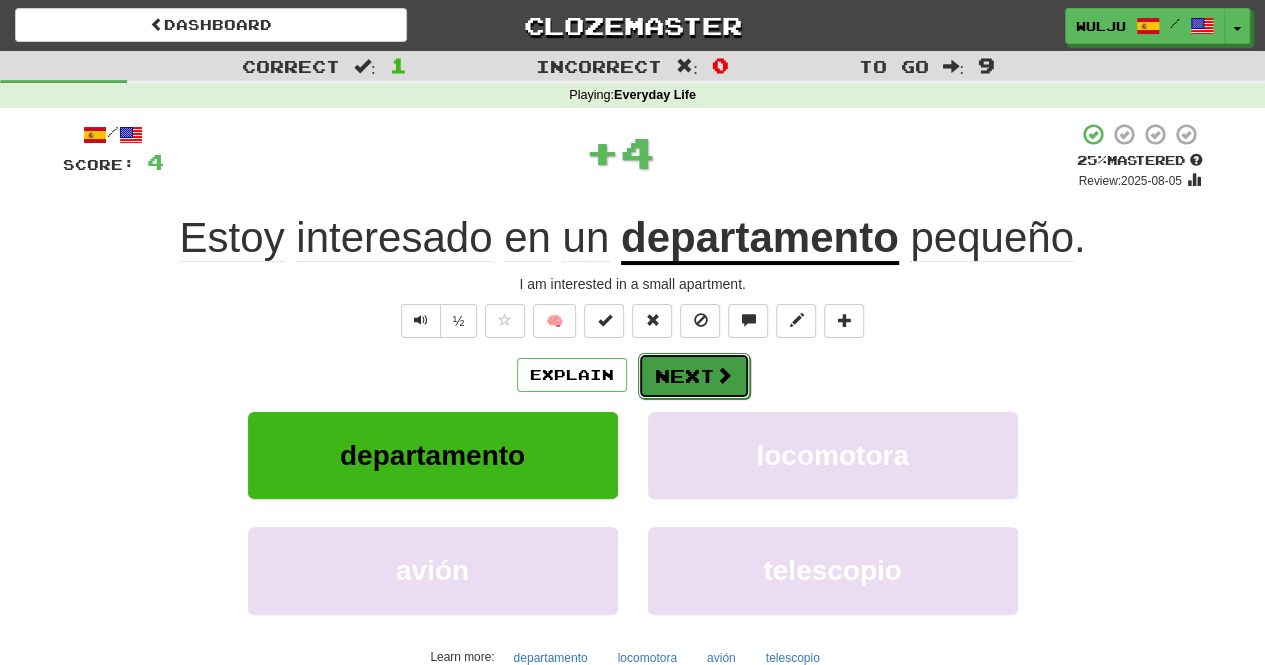 click on "Next" at bounding box center (694, 376) 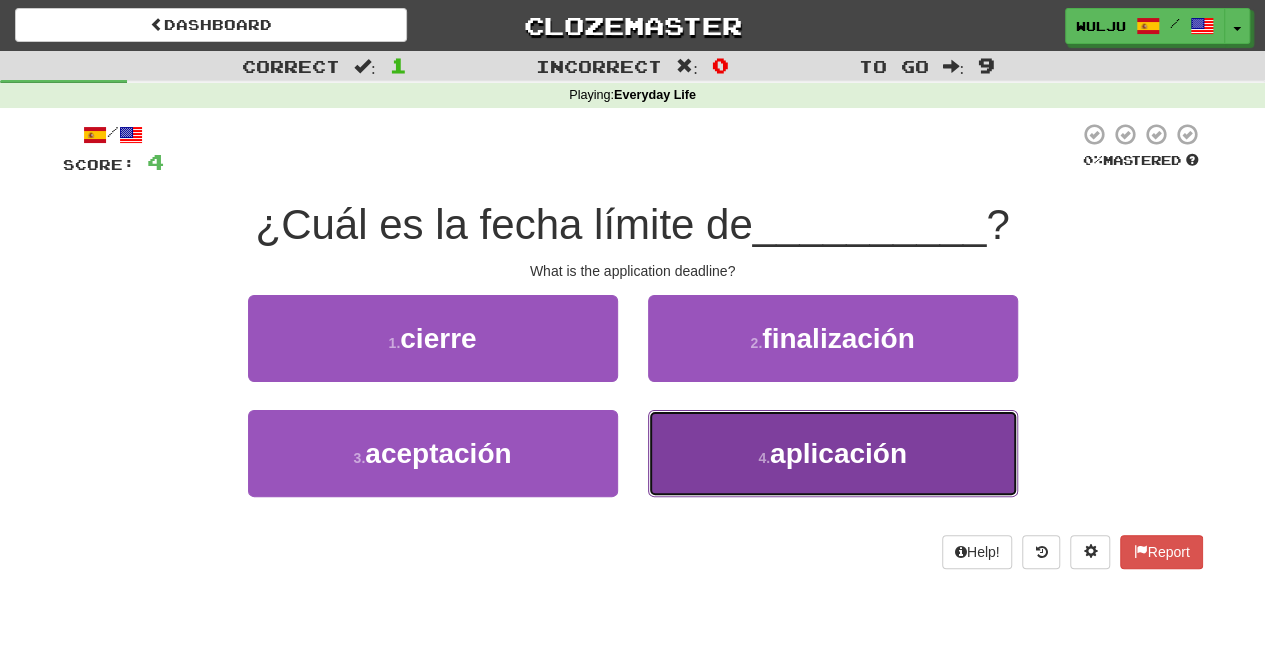 click on "4 .  aplicación" at bounding box center (833, 453) 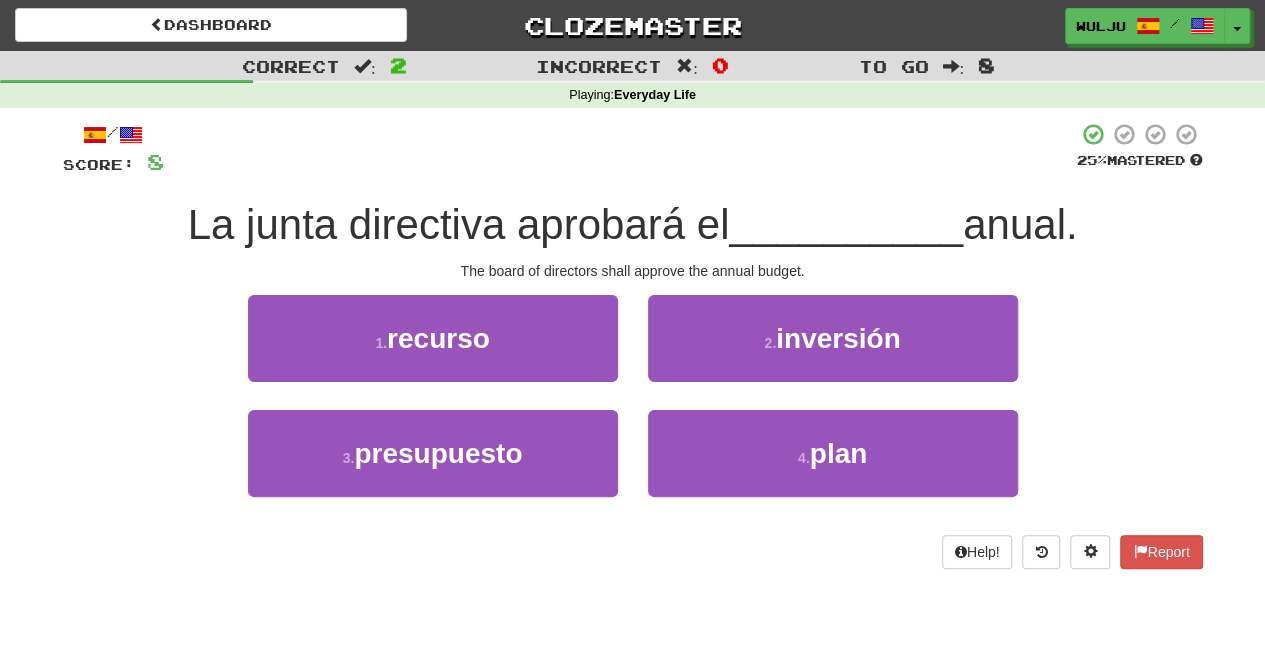click on "Dashboard
Clozemaster
wulju
/
Toggle Dropdown
Dashboard
Leaderboard
Activity Feed
Notifications
Profile
Discussions
한국어
/
English
Streak:
0
Review:
0
Points Today: 0
Deutsch
/
English
Streak:
0
Review:
40
Points Today: 0
English
/
Polski
Streak:
0
Review:
0
Points Today: 0
Español
/
English
Streak:
5
Review:
3,064
Points Today: 56
Français
/
English
Streak:
0
Review:
20
Points Today: 0
Italiano
/
English
Streak:
0
Review:
0
Points Today: 0
Nederlands
/
English
Streak:
0
Review:
23
Points Today: 0
Português
/
English" at bounding box center (632, 332) 